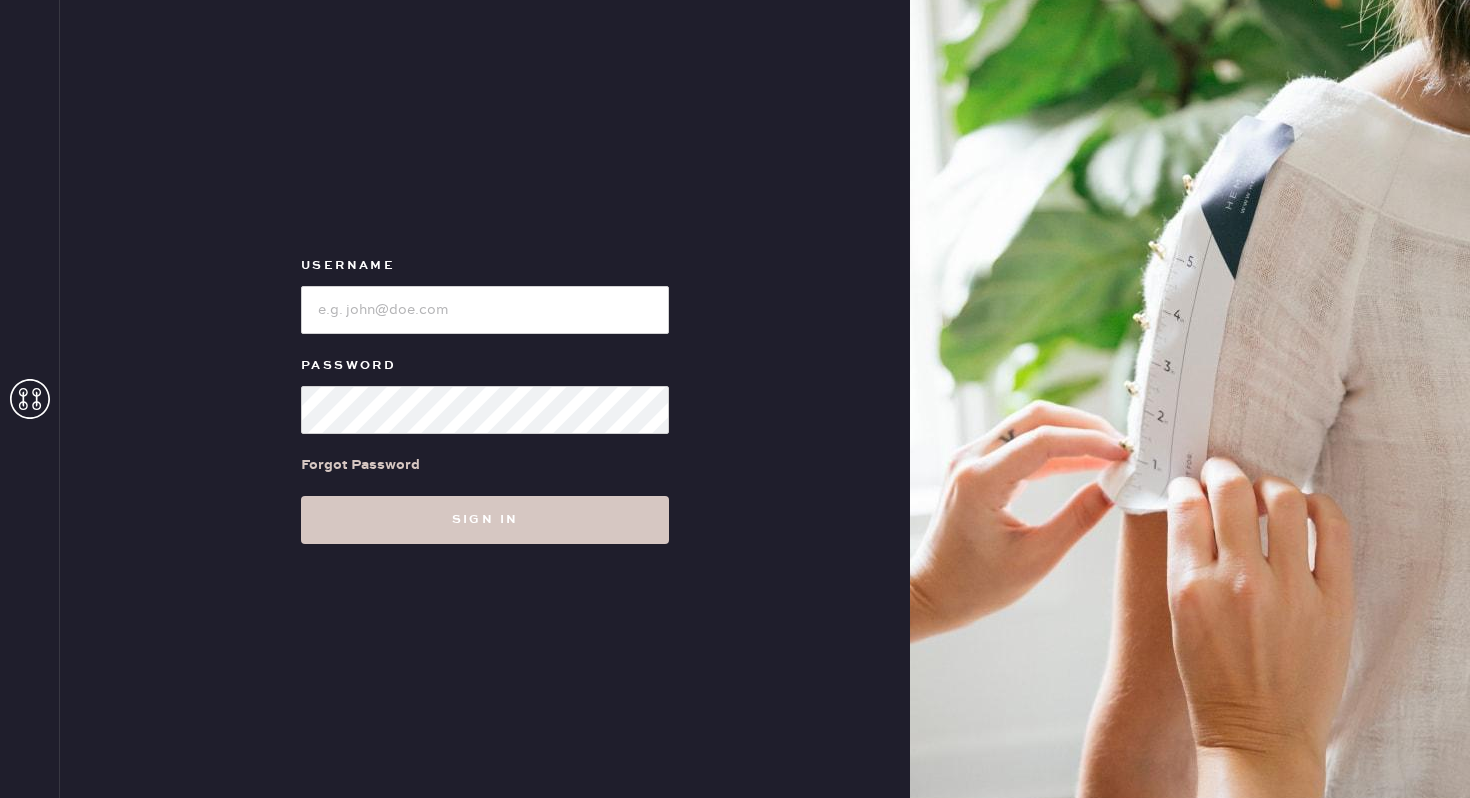 scroll, scrollTop: 0, scrollLeft: 0, axis: both 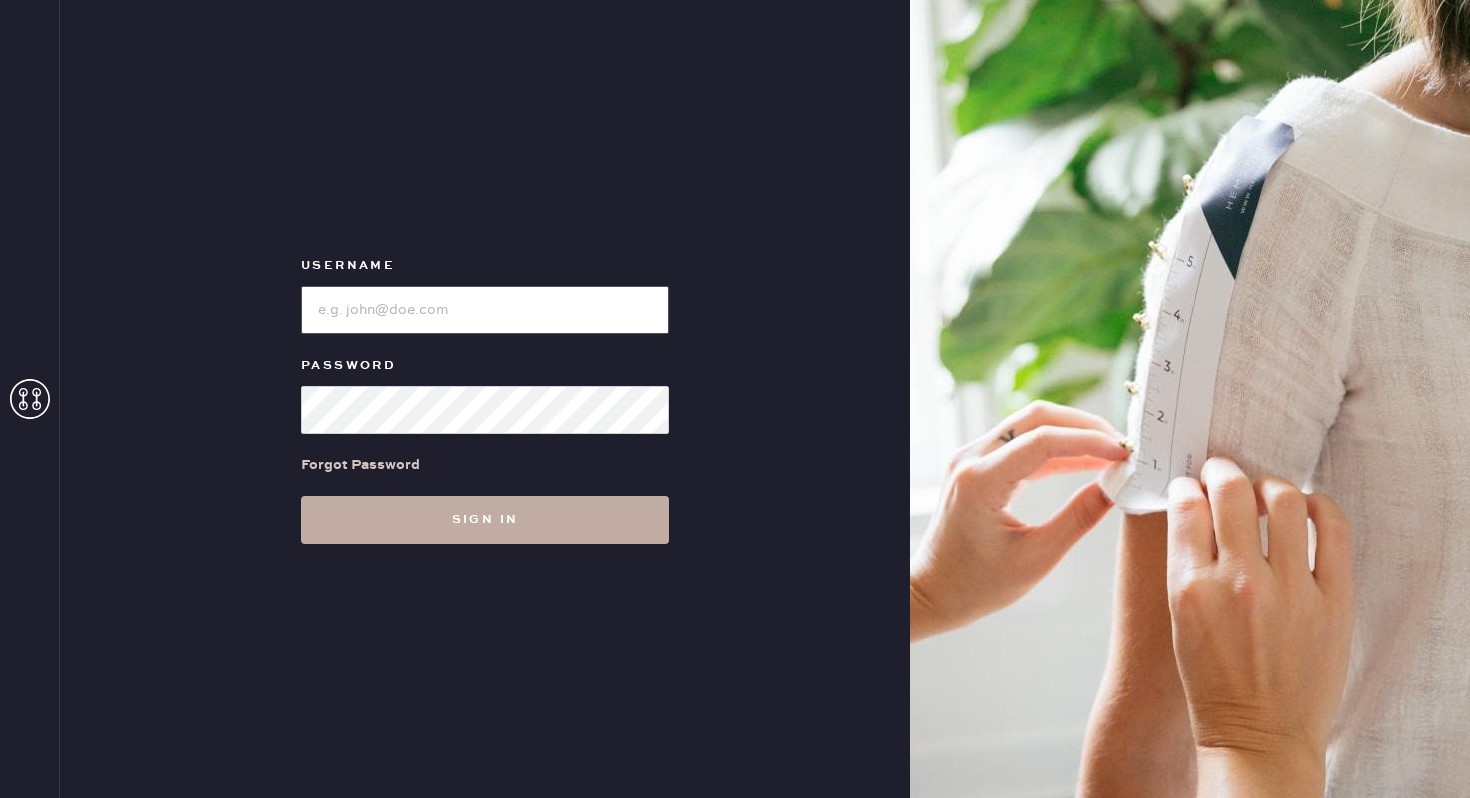 type on "reformationgeorgetown" 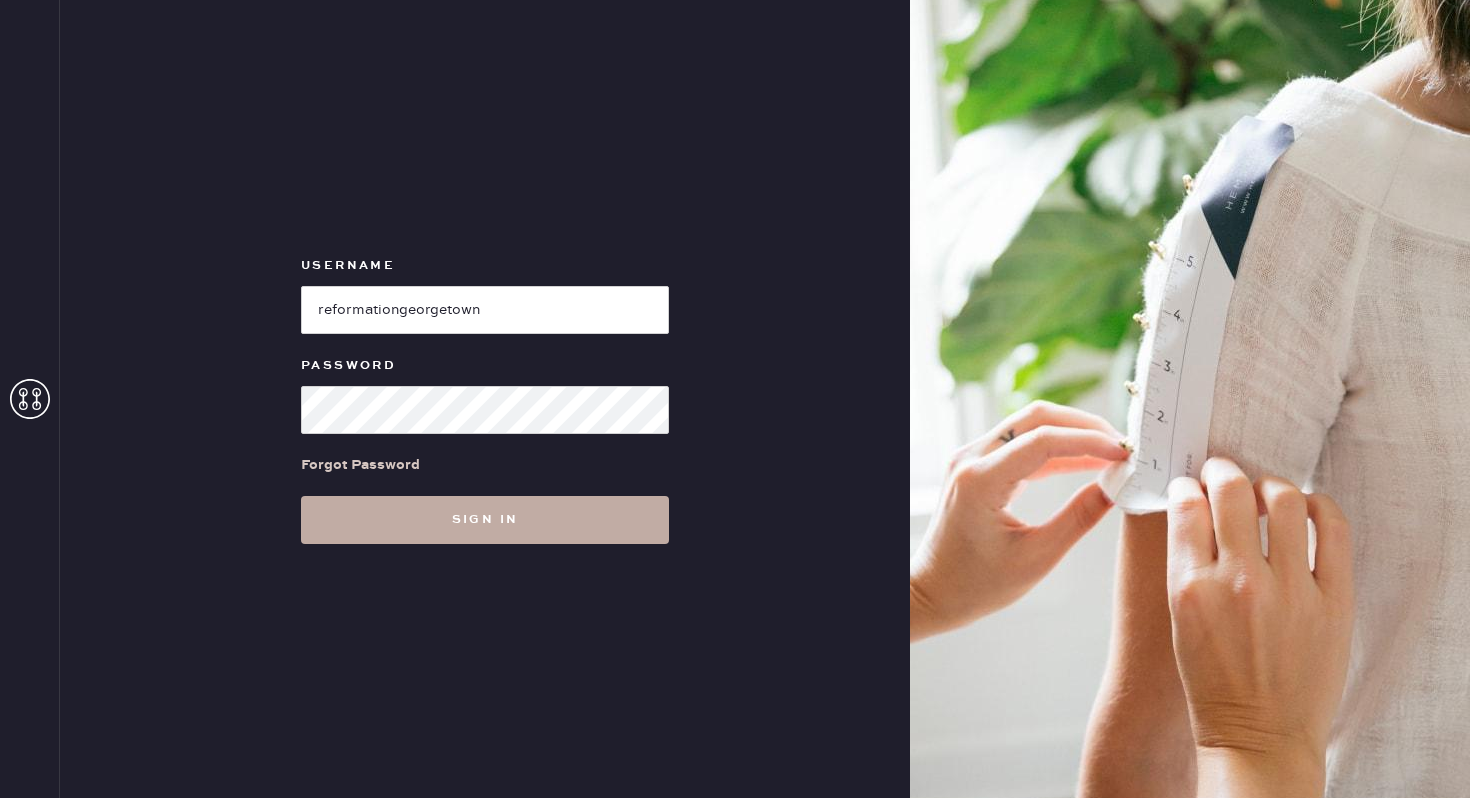 scroll, scrollTop: 0, scrollLeft: 0, axis: both 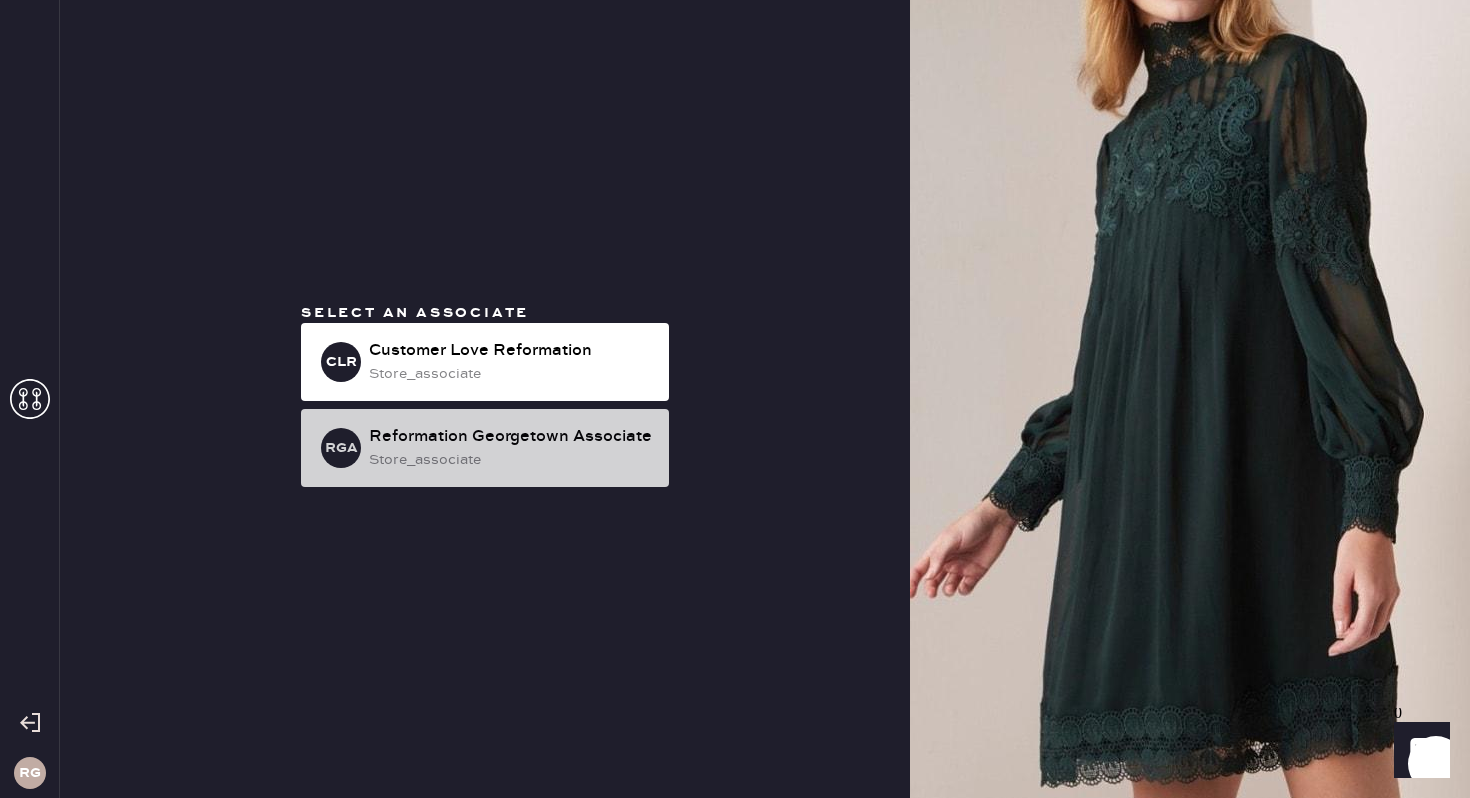 click on "Reformation Georgetown Associate" at bounding box center [511, 437] 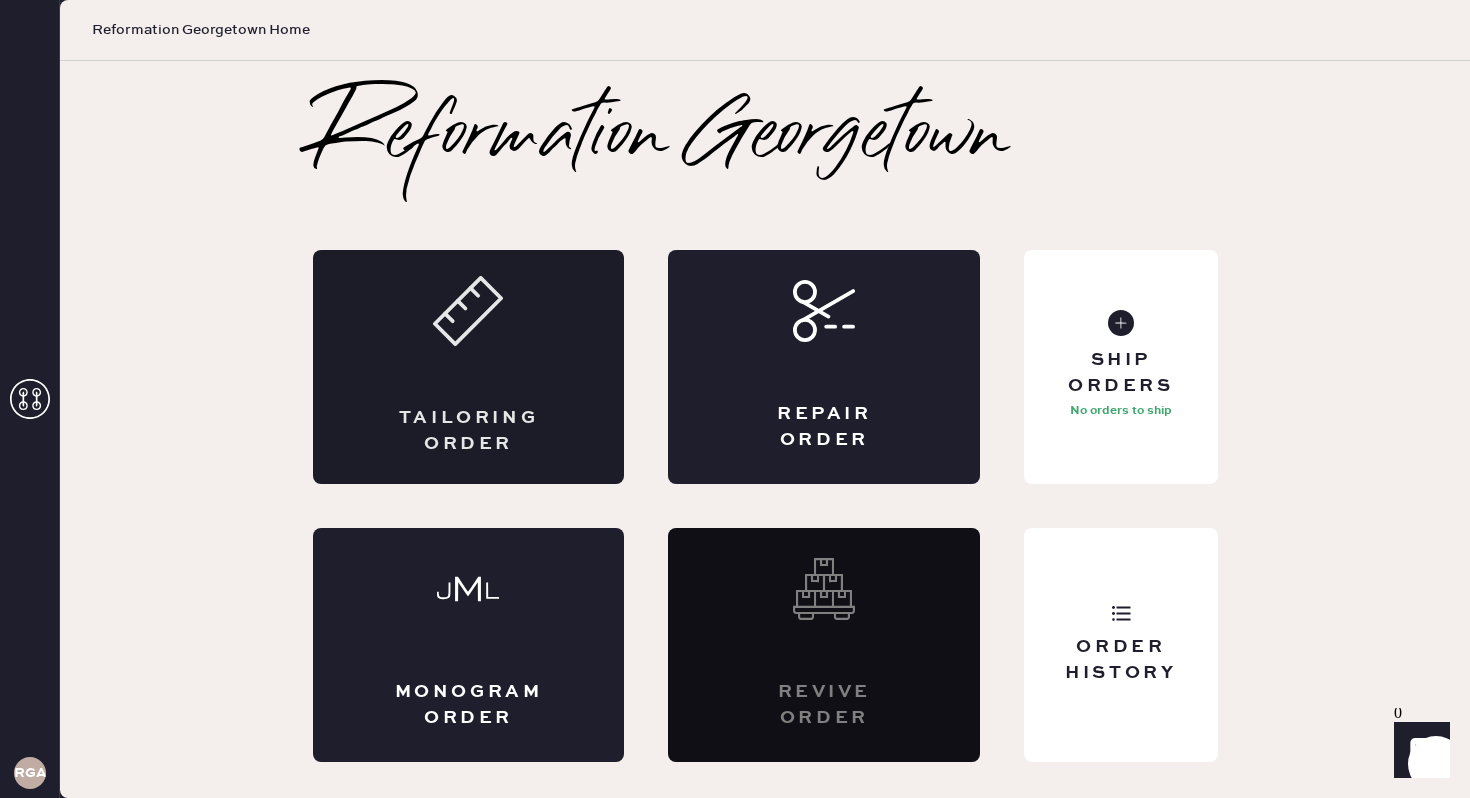 click on "Tailoring Order" at bounding box center (469, 367) 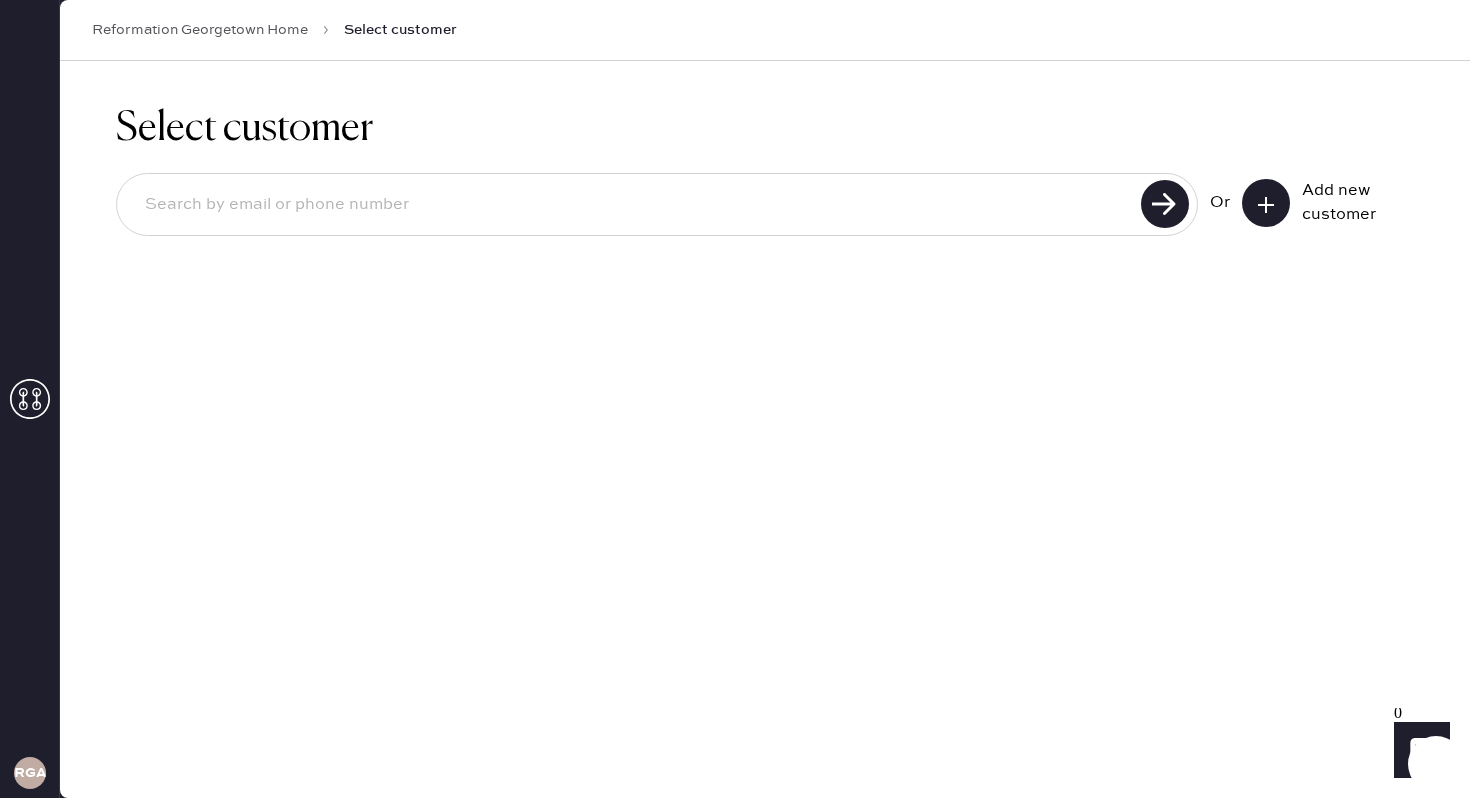 click 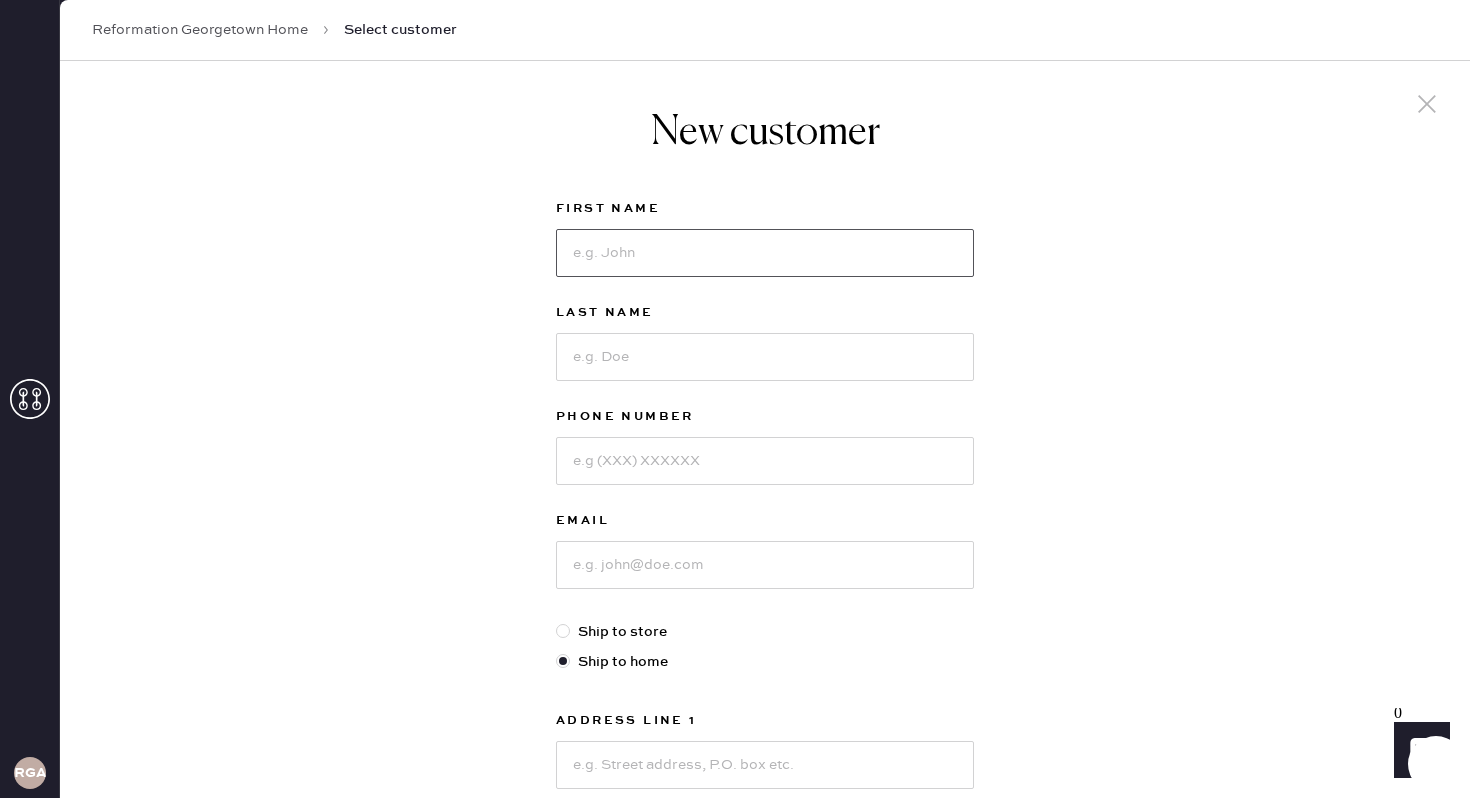 click at bounding box center (765, 253) 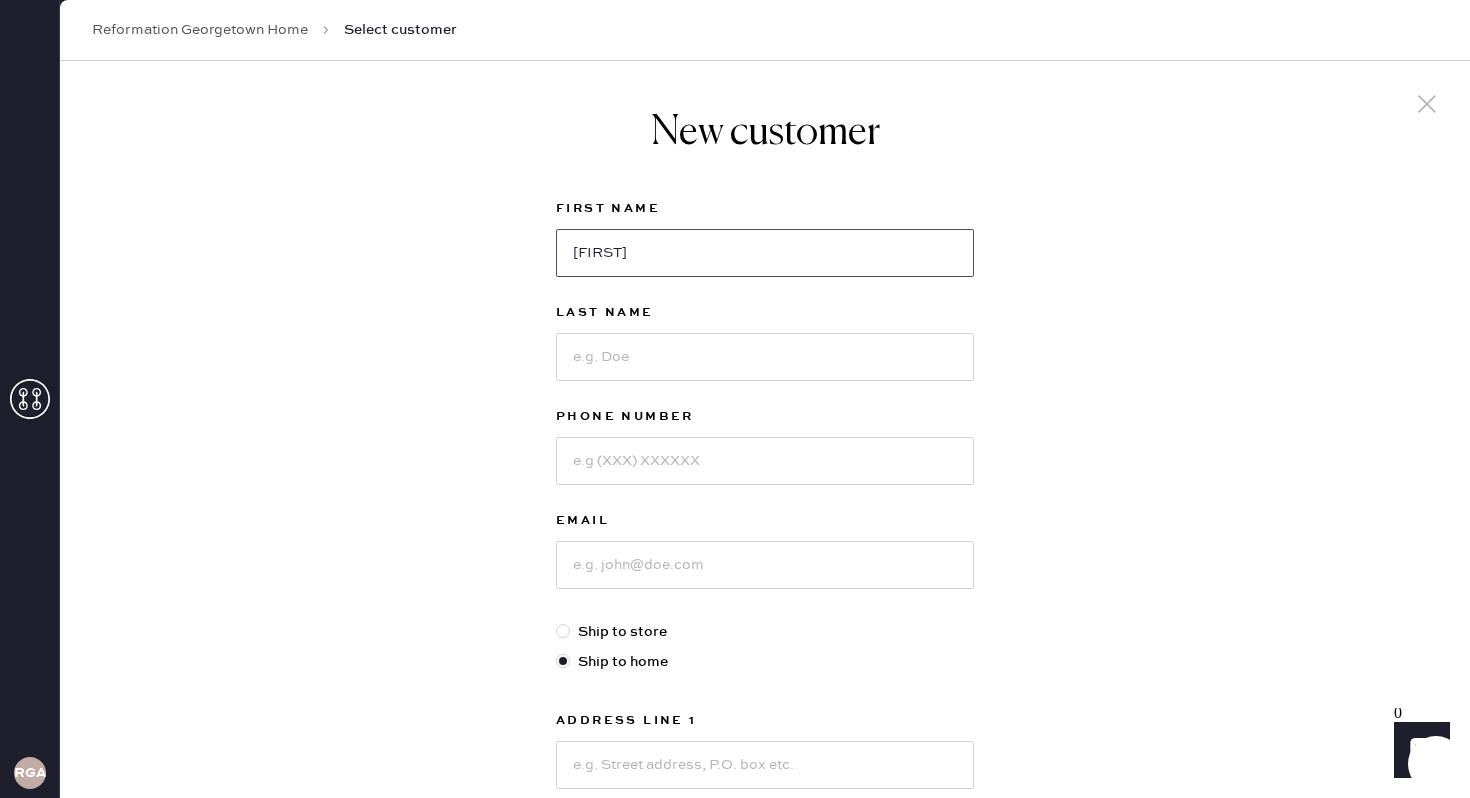 type on "[FIRST]" 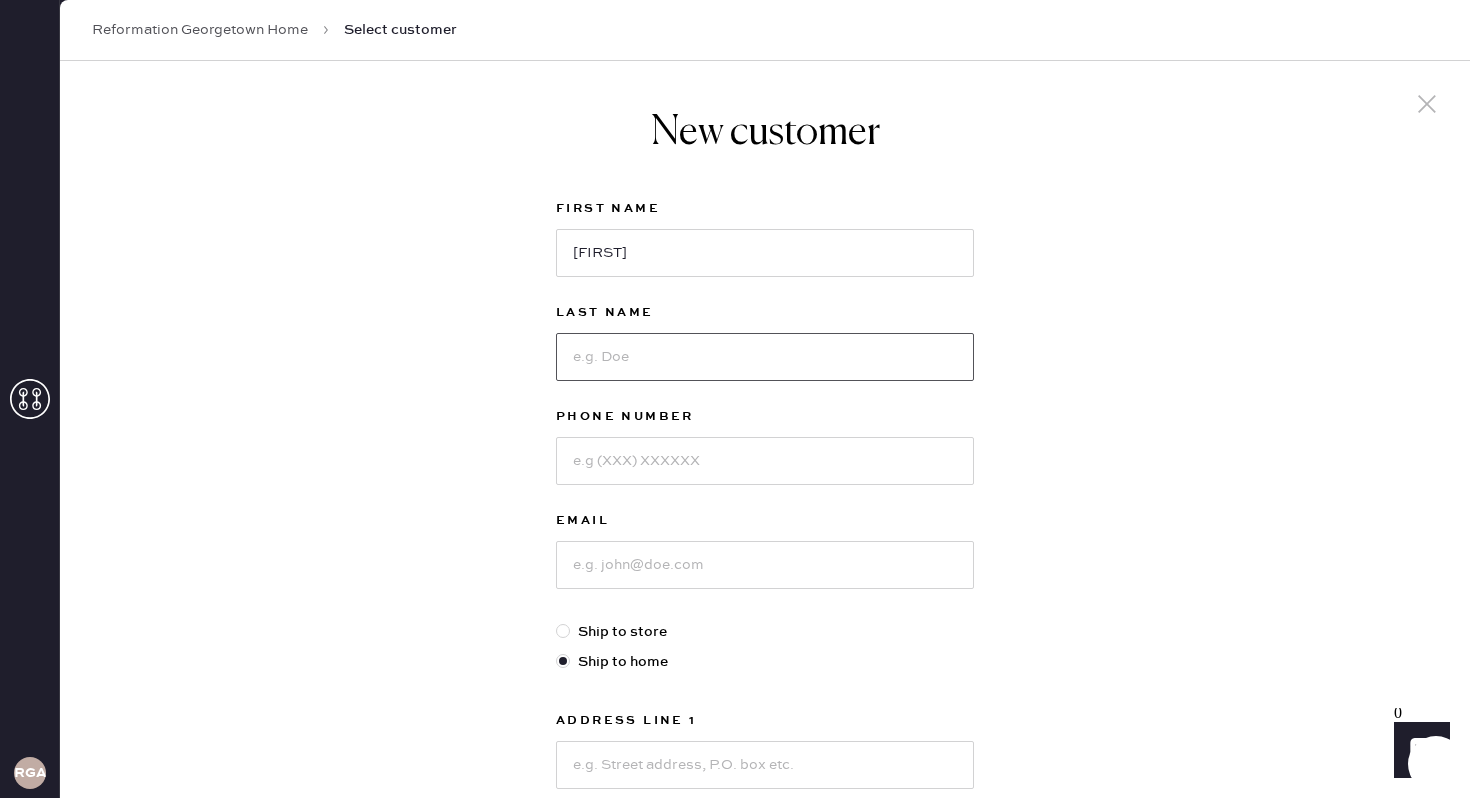 click at bounding box center (765, 357) 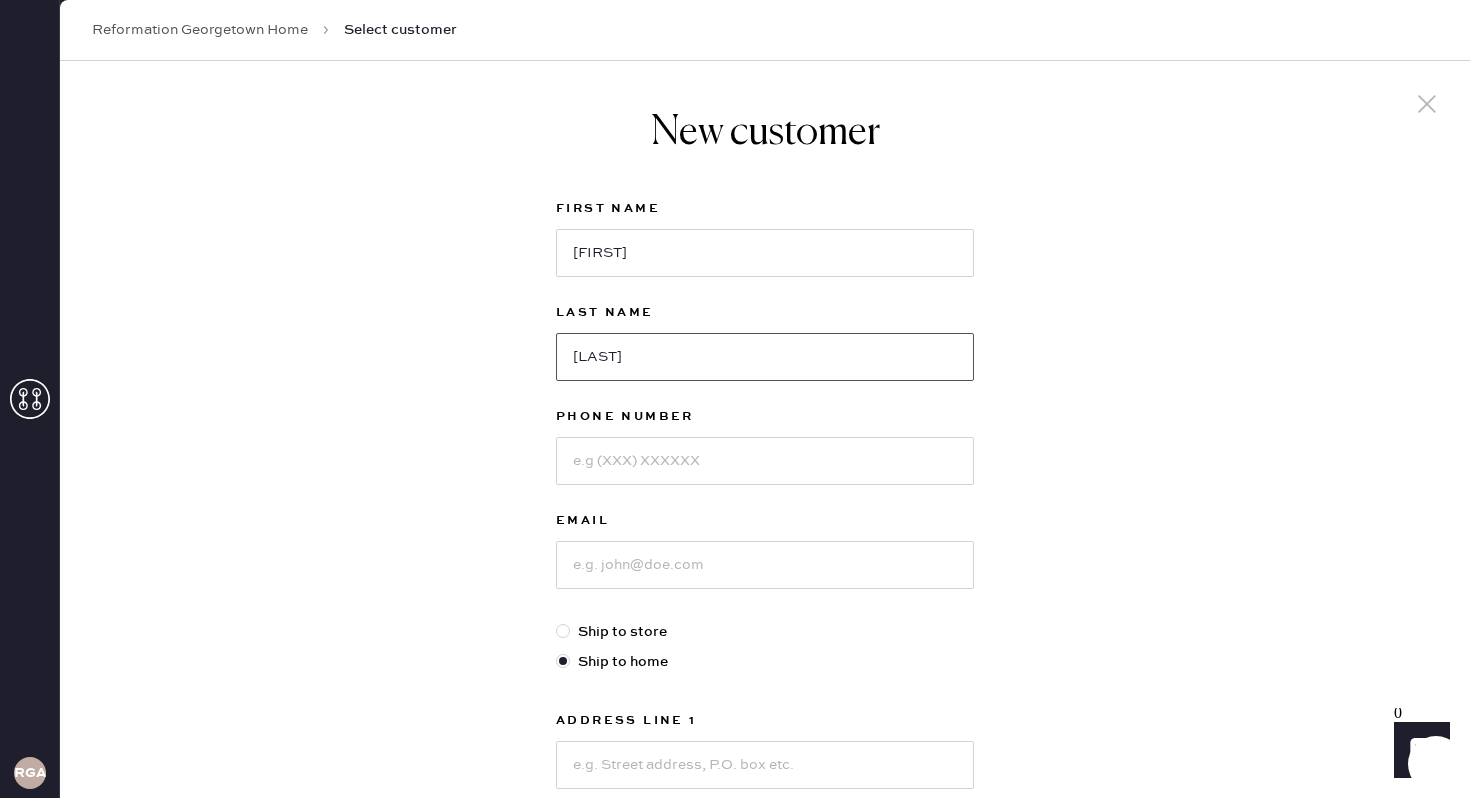 type on "[LAST]" 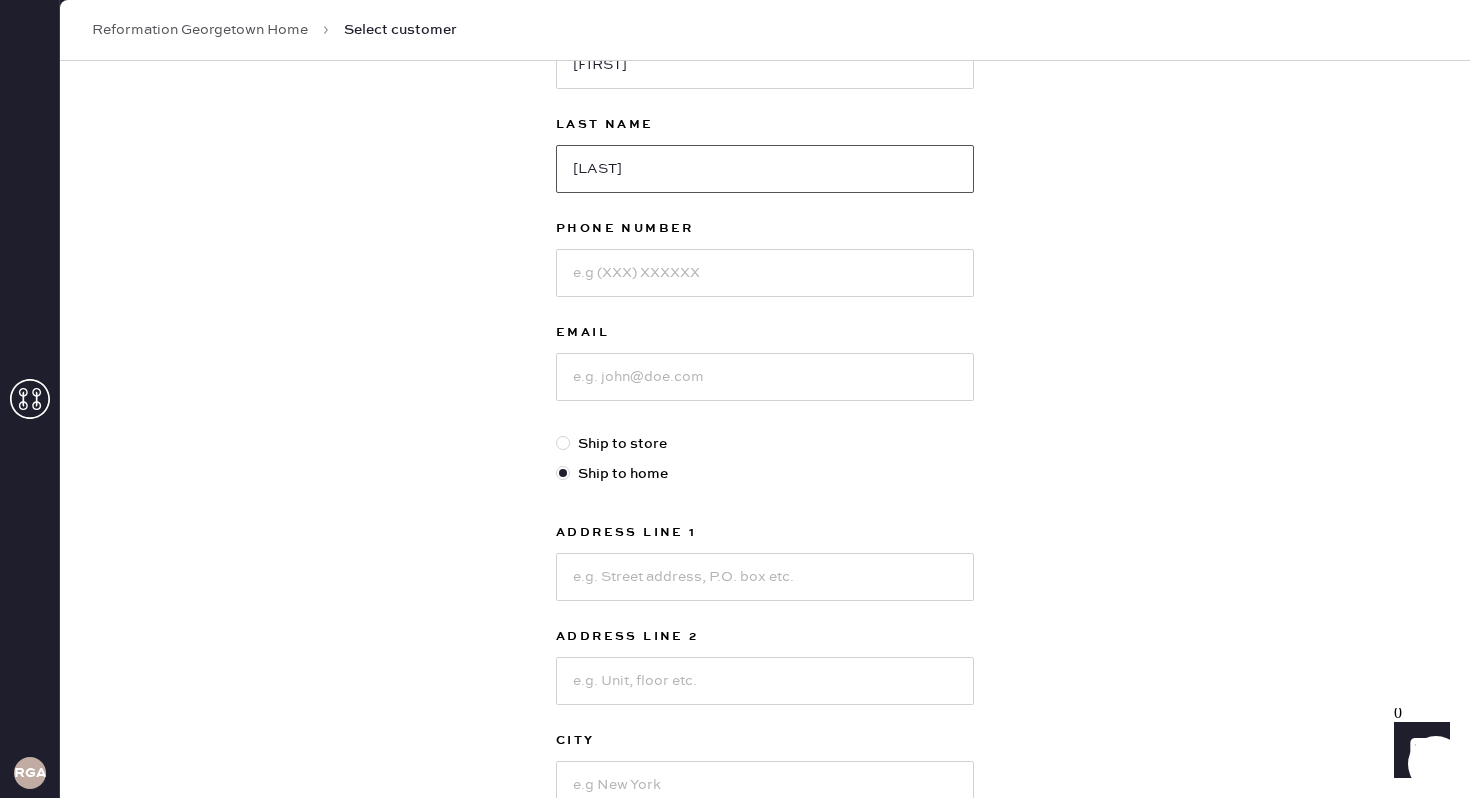 scroll, scrollTop: 185, scrollLeft: 0, axis: vertical 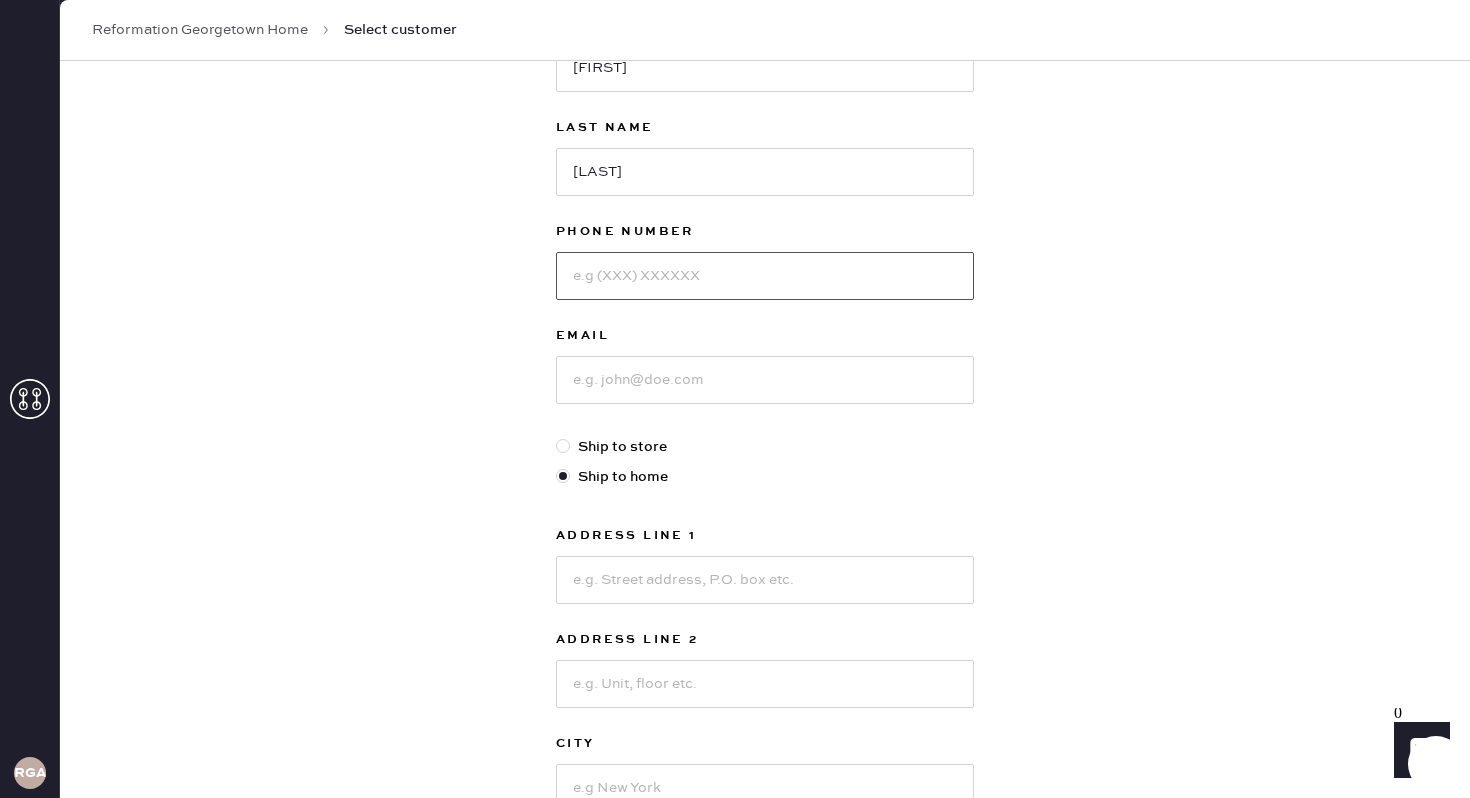 click at bounding box center [765, 276] 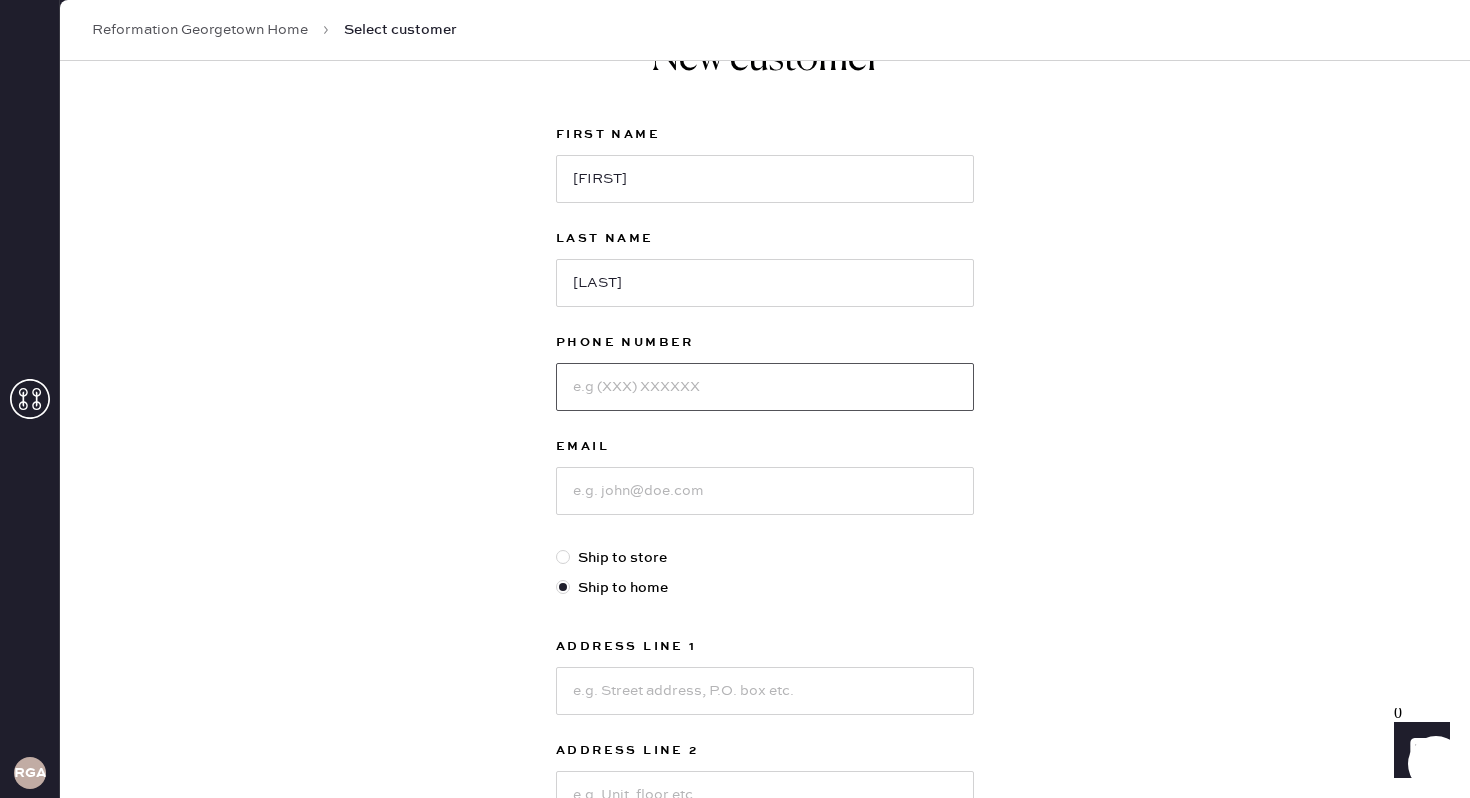 scroll, scrollTop: 43, scrollLeft: 0, axis: vertical 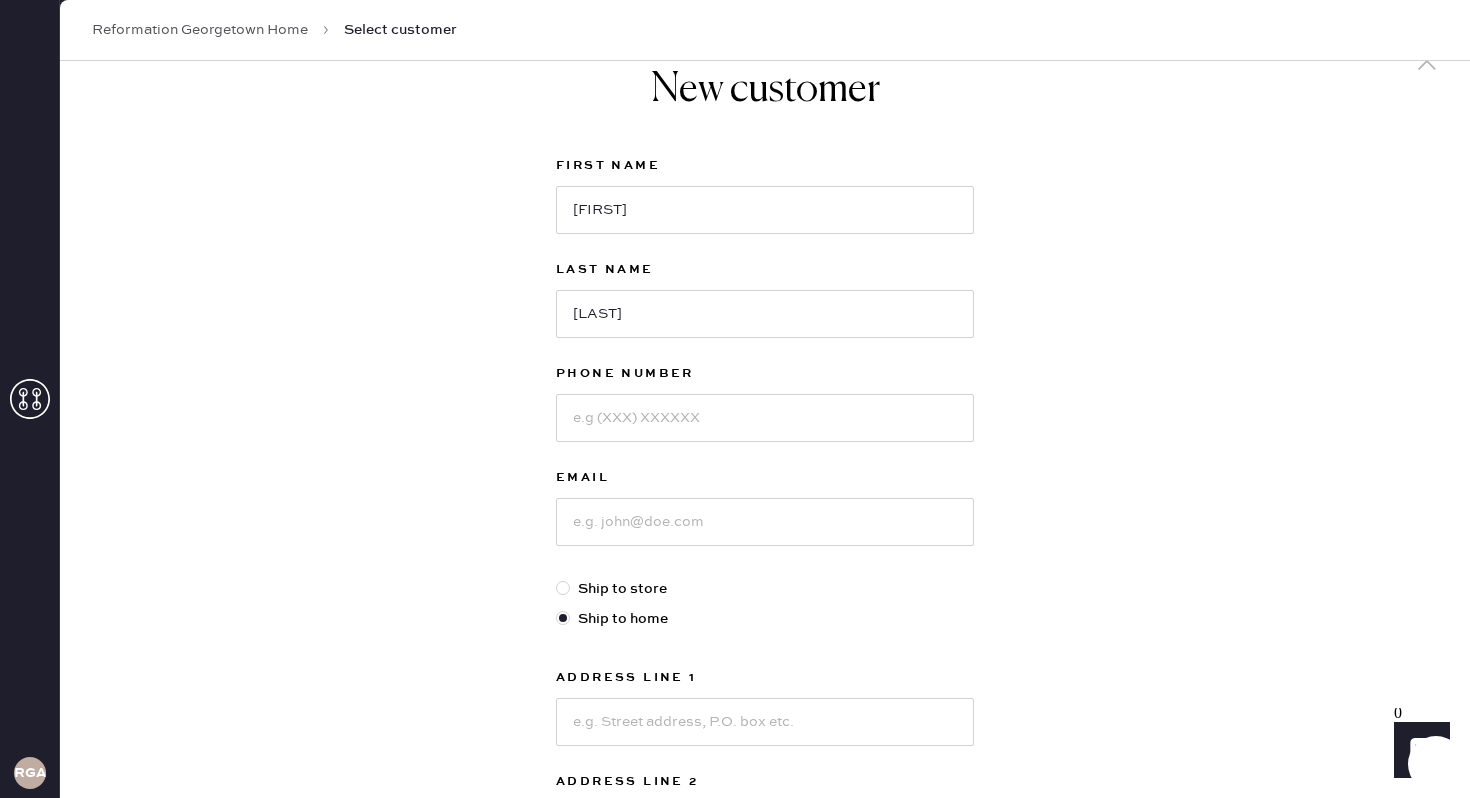 click on "New customer First Name [FIRST] Last Name [LAST] Phone Number [PHONE] Email [EMAIL] Ship to store Ship to home Address Line 1 [NUMBER] [STREET] [DIRECTION] Address Line 2 City [CITY] State Select AK AL AR AZ CA CO CT DC DE FL GA HI IA ID IL IN KS KY LA MA MD ME MI MN MO MS MT NC ND NE NH NJ NM NV NY OH OK OR PA RI SC SD TN TX UT VA VT WA WI WV WY ZIP Code Next" at bounding box center [765, 638] 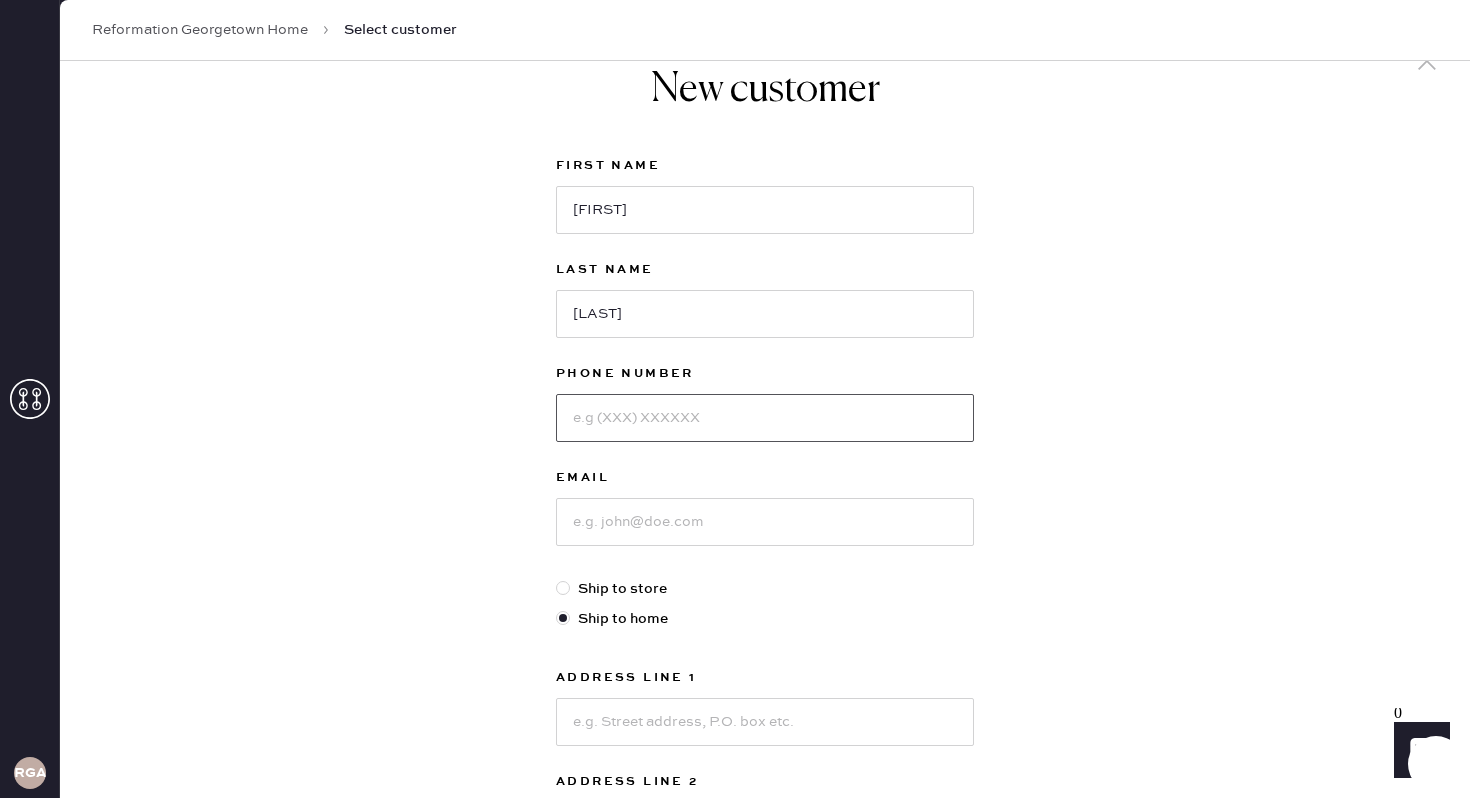 click at bounding box center [765, 418] 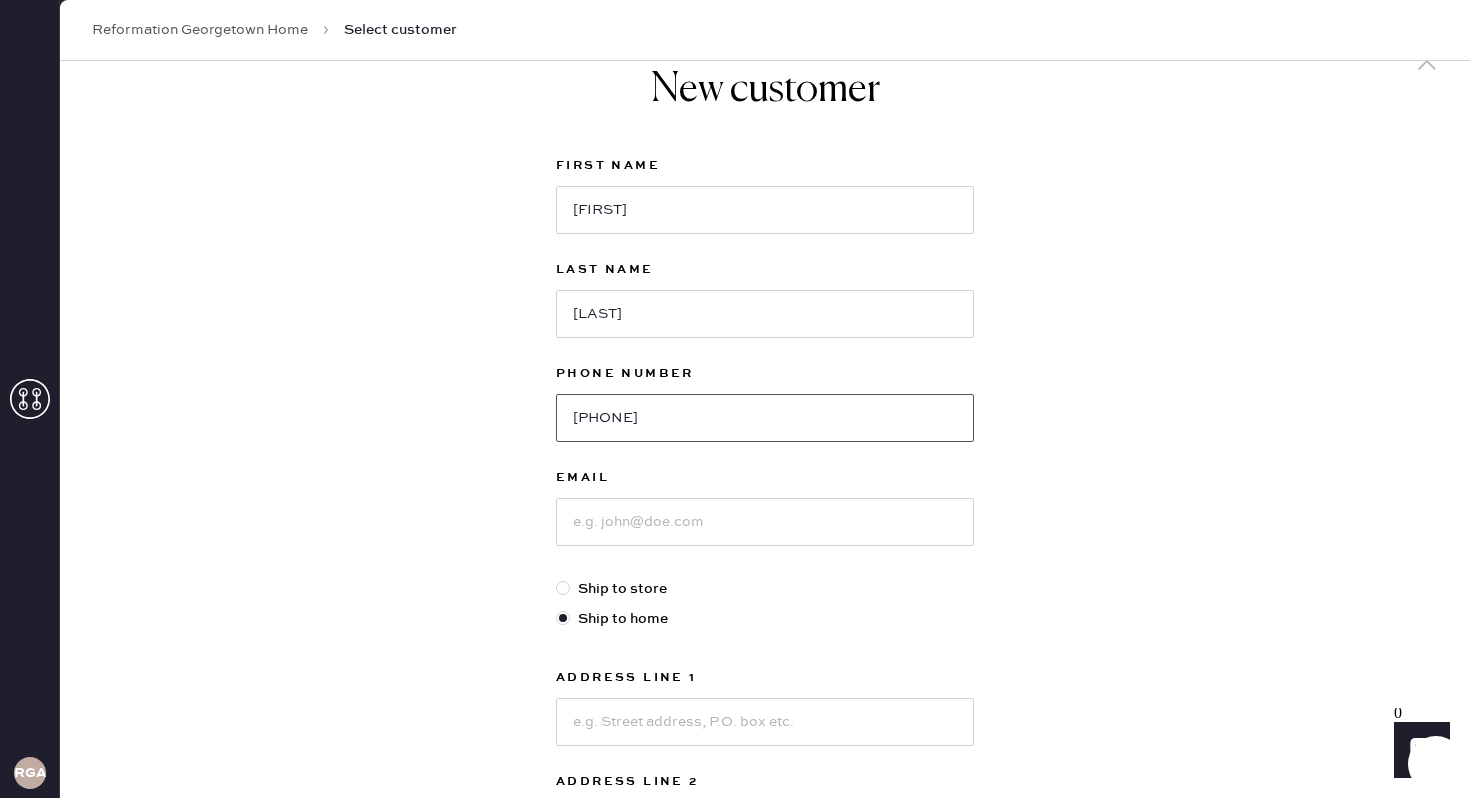 type on "[PHONE]" 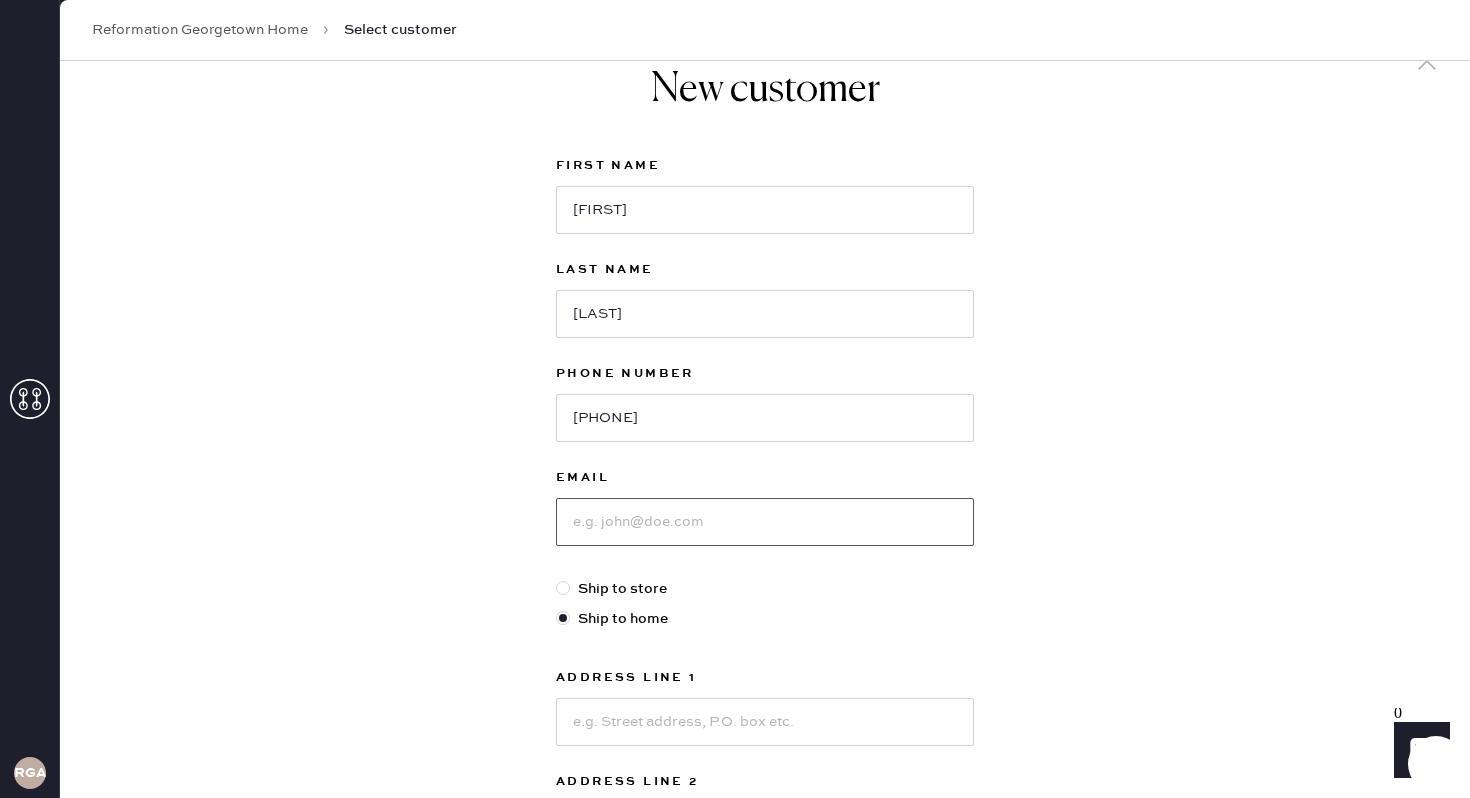 click at bounding box center [765, 522] 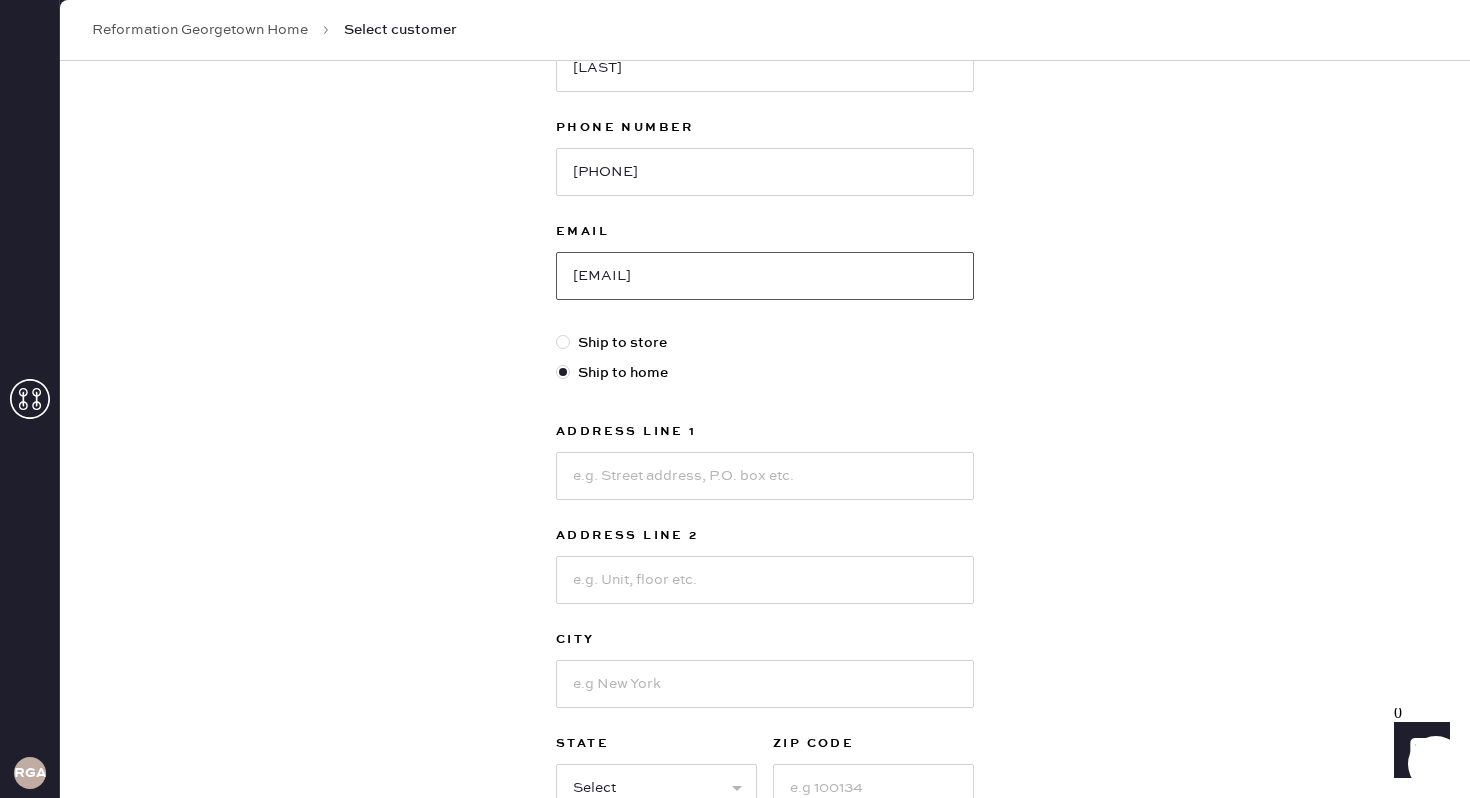 scroll, scrollTop: 290, scrollLeft: 0, axis: vertical 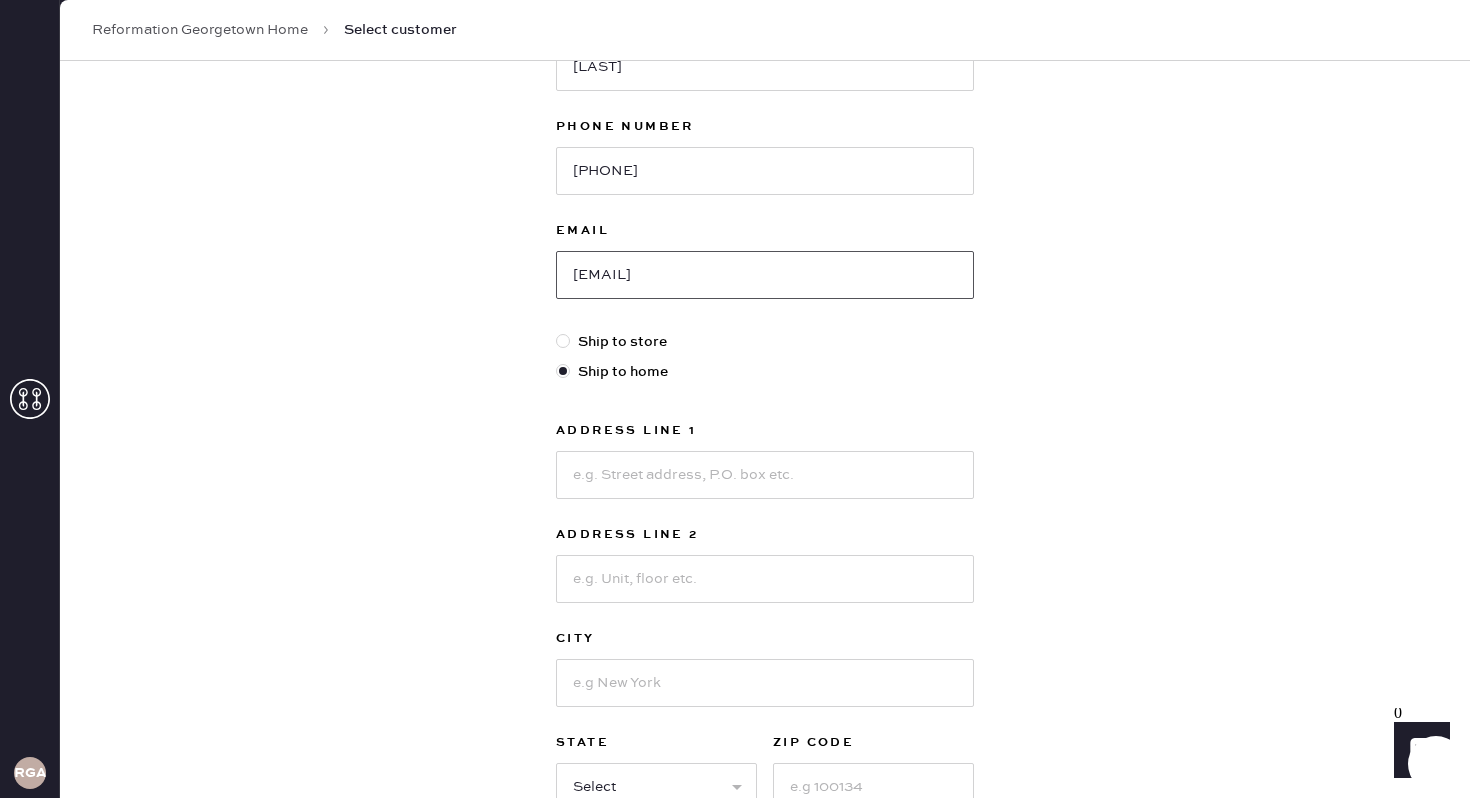 type on "[EMAIL]" 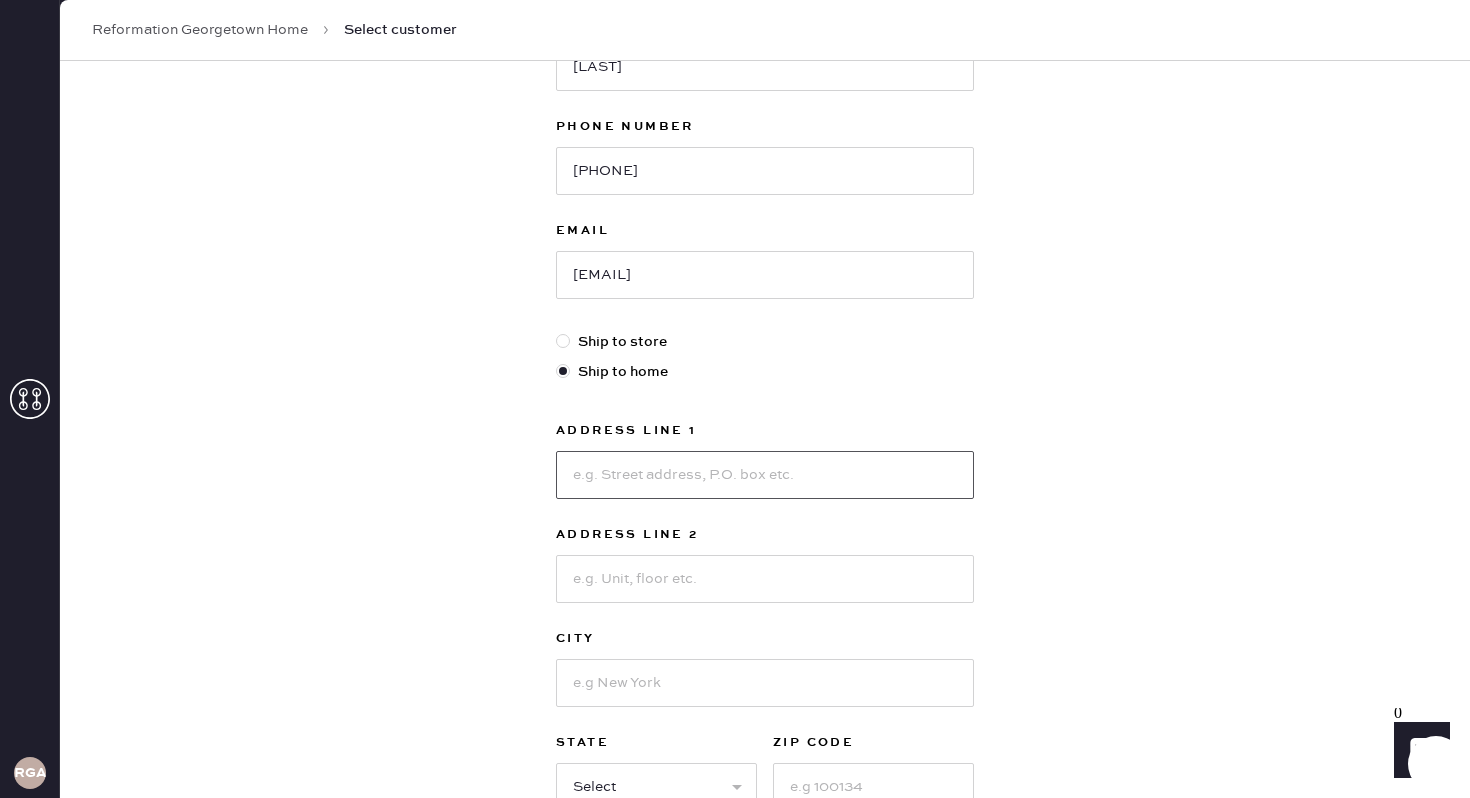 click at bounding box center (765, 475) 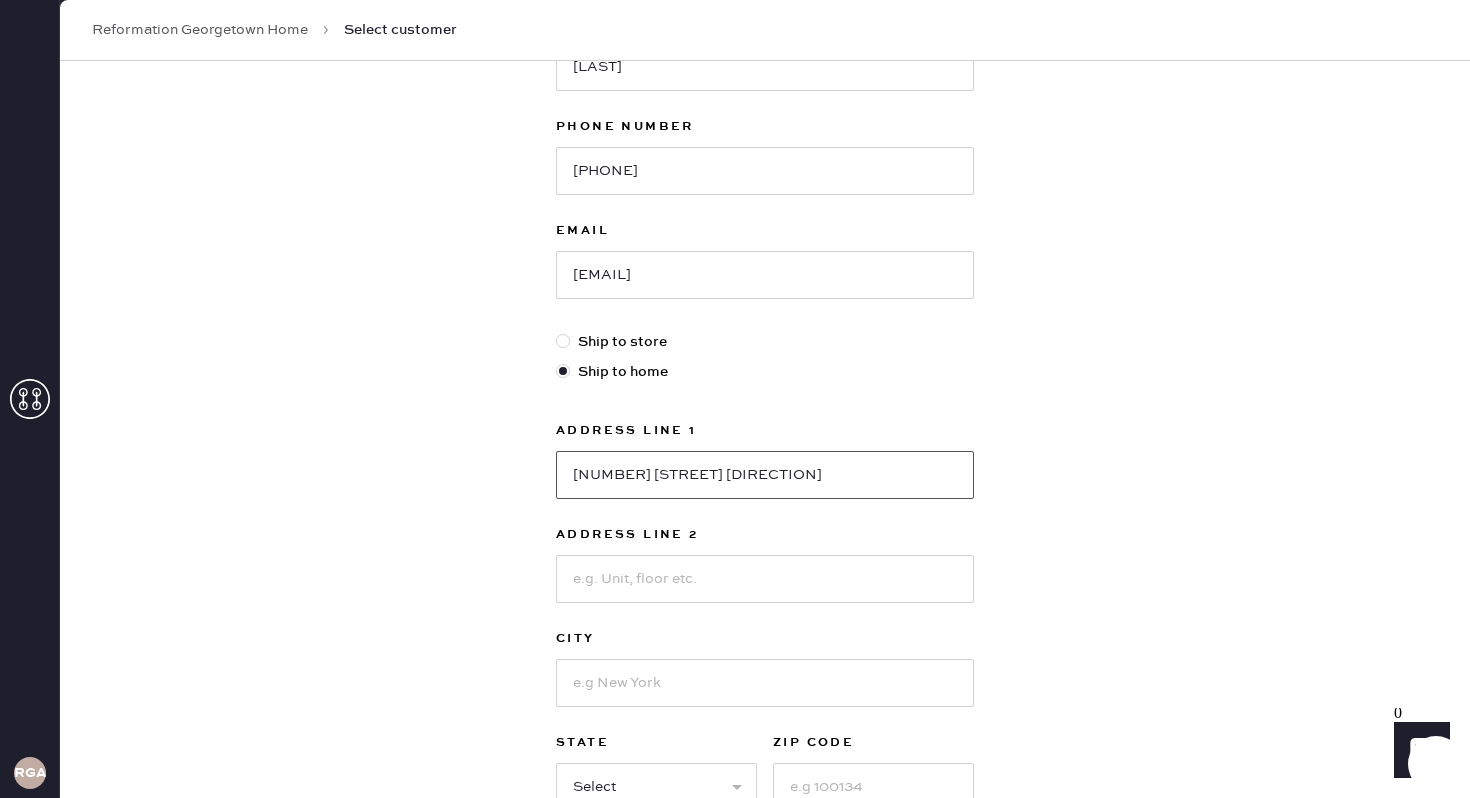 type on "[NUMBER] [STREET] [DIRECTION]" 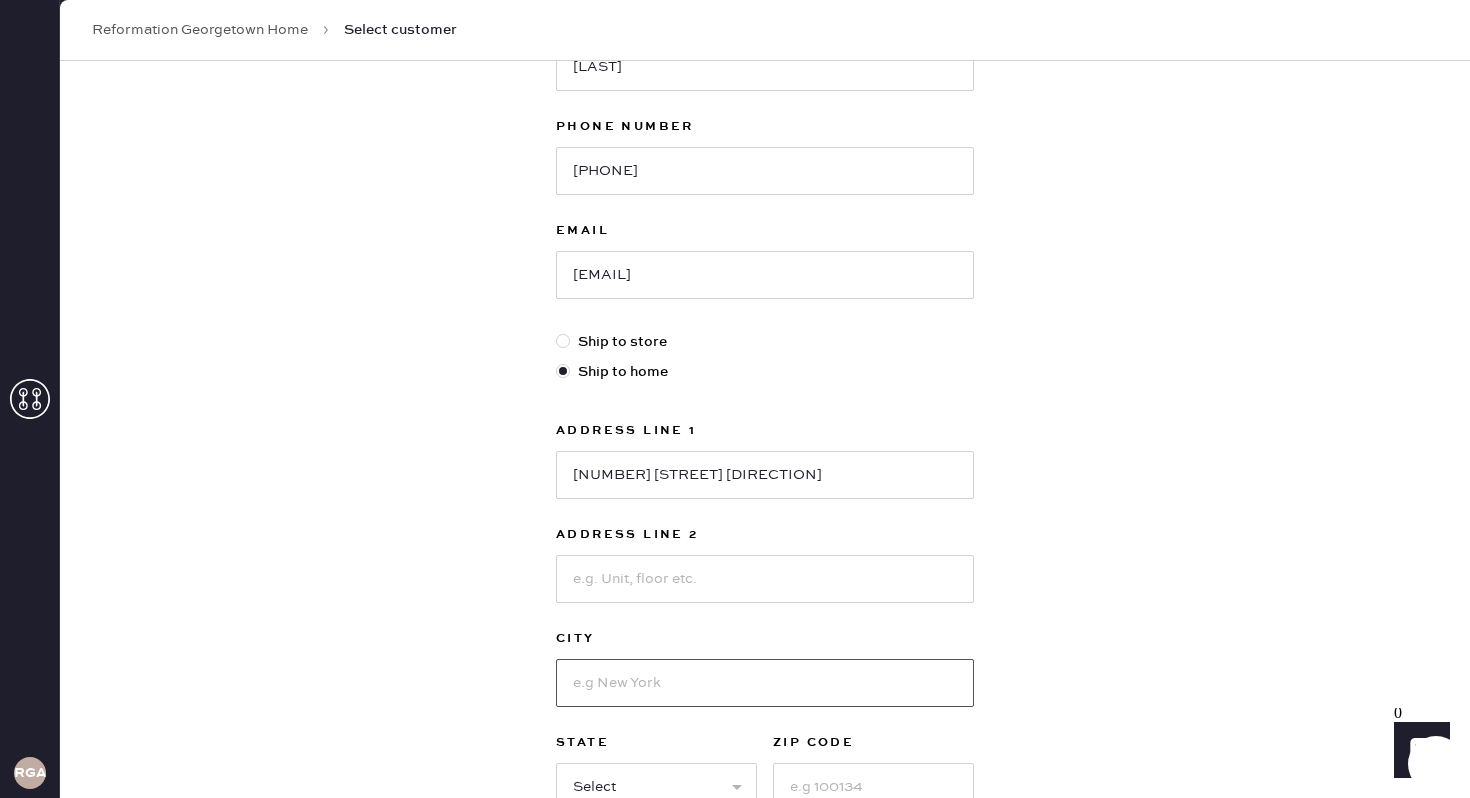 click at bounding box center (765, 683) 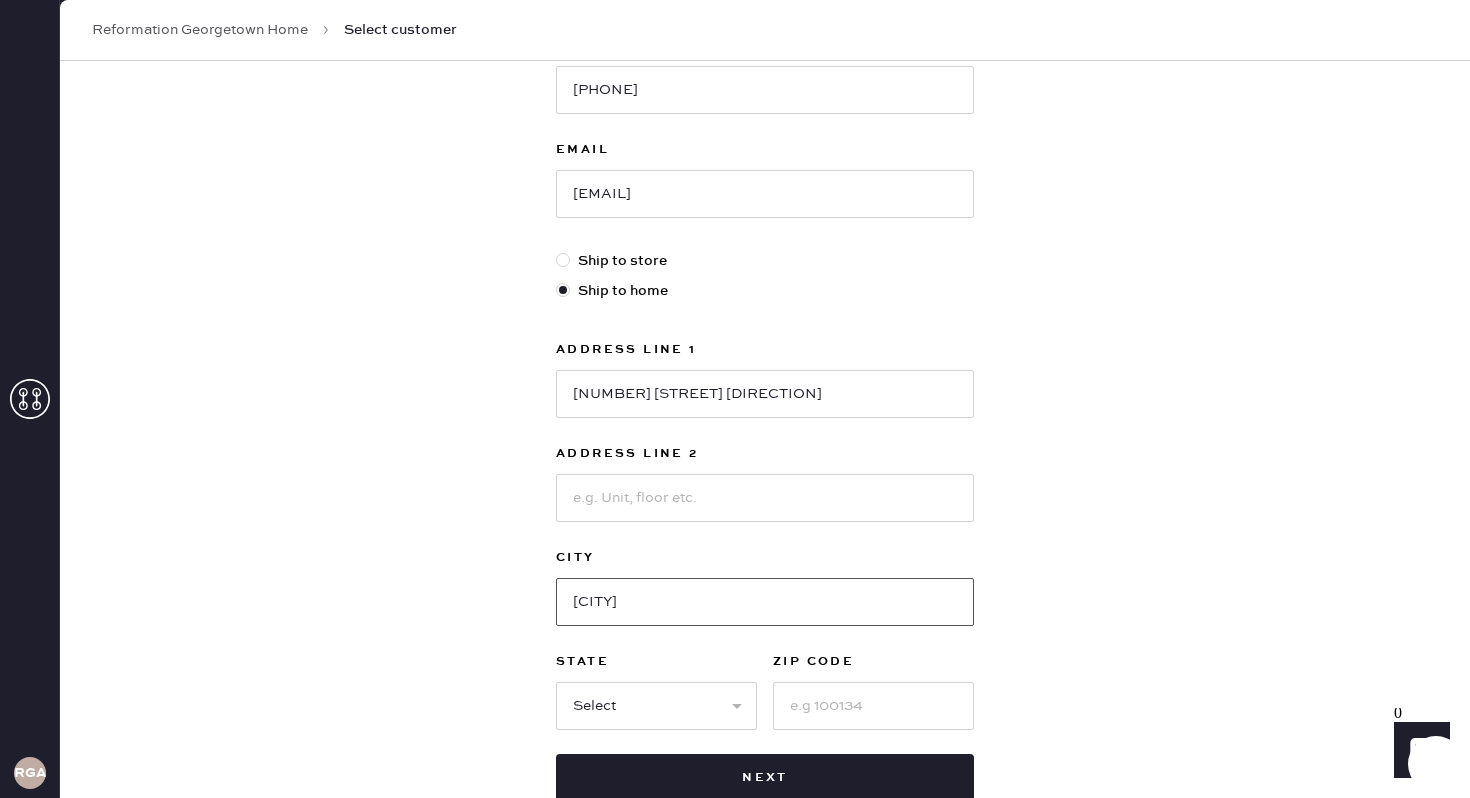 scroll, scrollTop: 372, scrollLeft: 0, axis: vertical 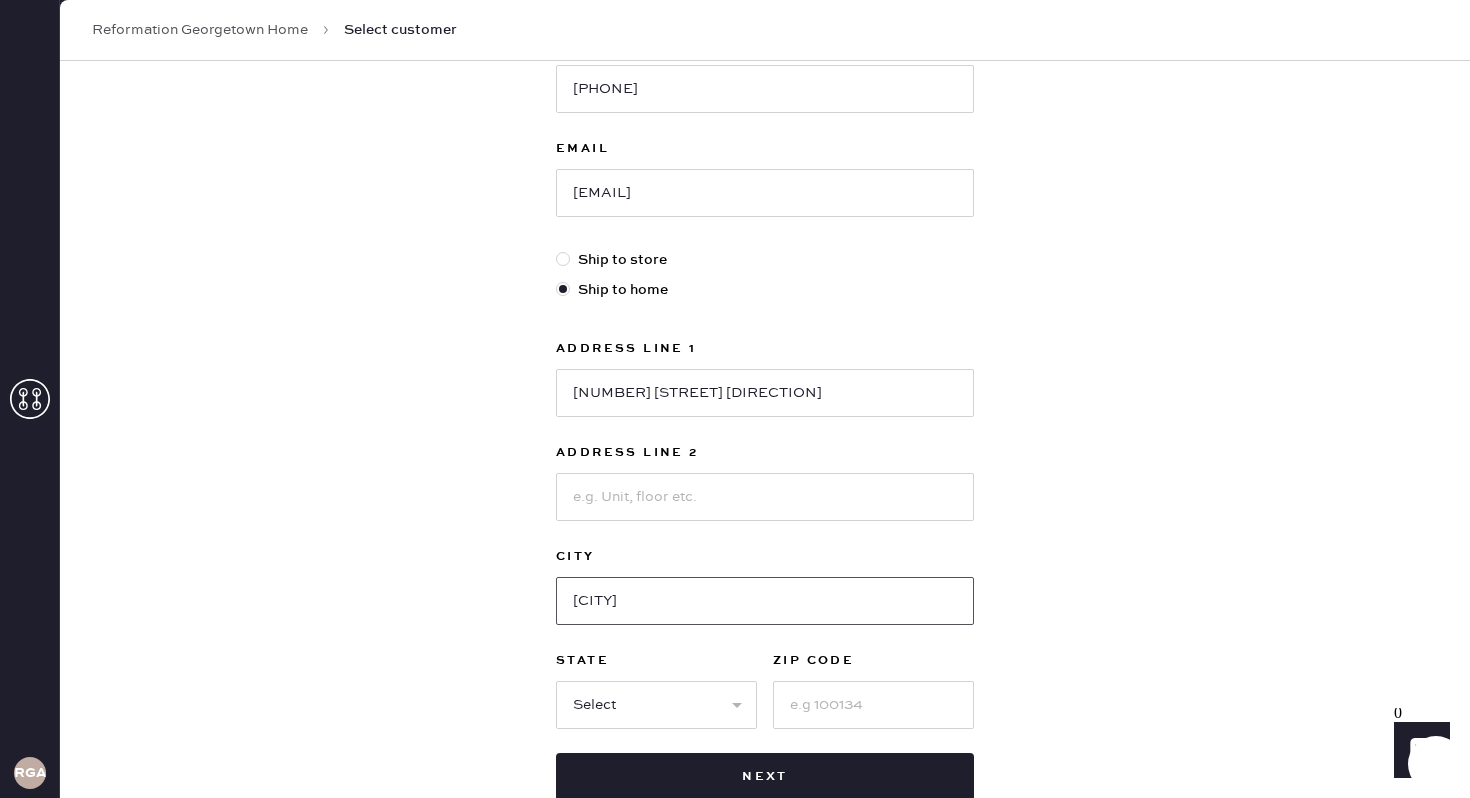 type on "[CITY]" 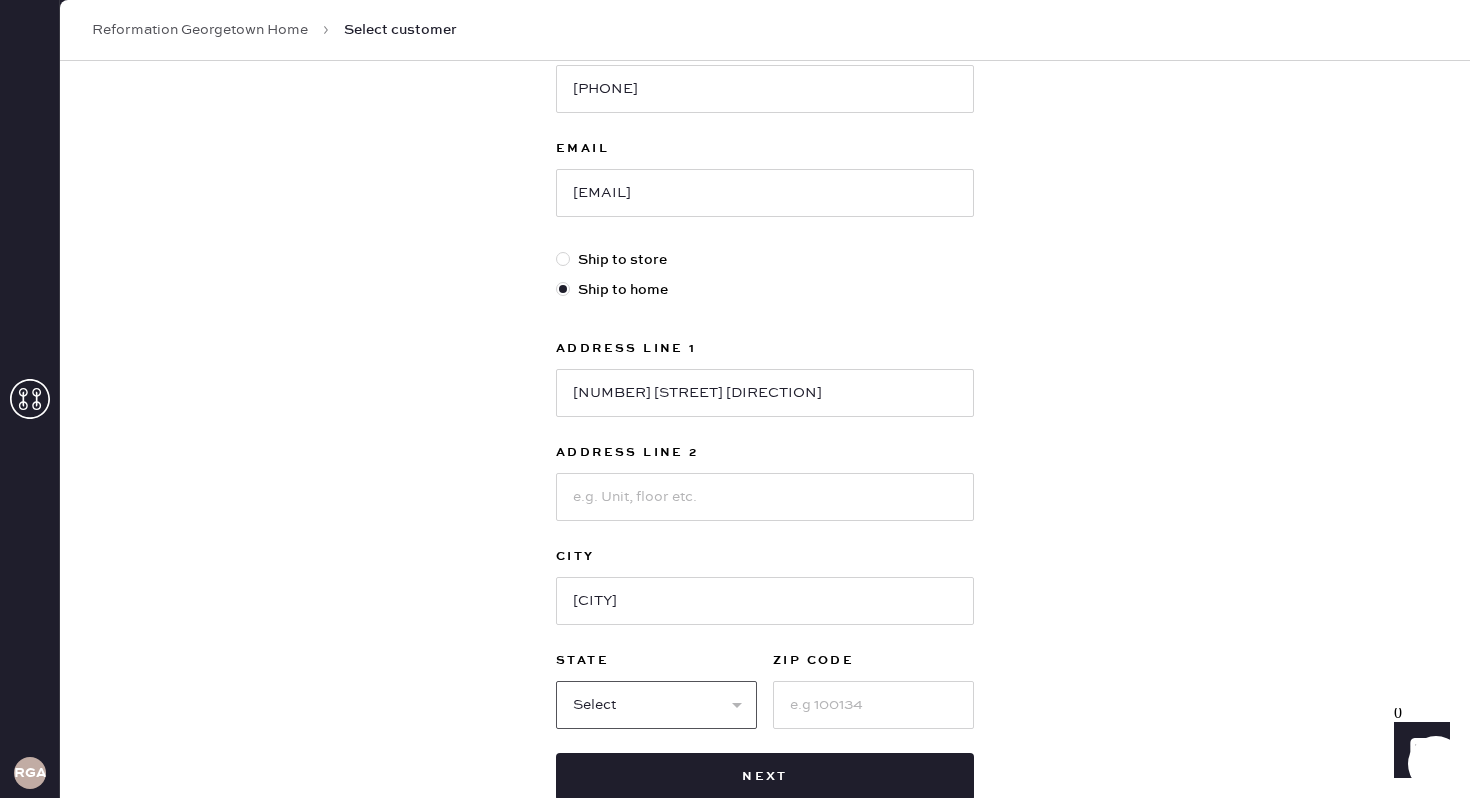 click on "Select AK AL AR AZ CA CO CT DC DE FL GA HI IA ID IL IN KS KY LA MA MD ME MI MN MO MS MT NC ND NE NH NJ NM NV NY OH OK OR PA RI SC SD TN TX UT VA VT WA WI WV WY" at bounding box center [656, 705] 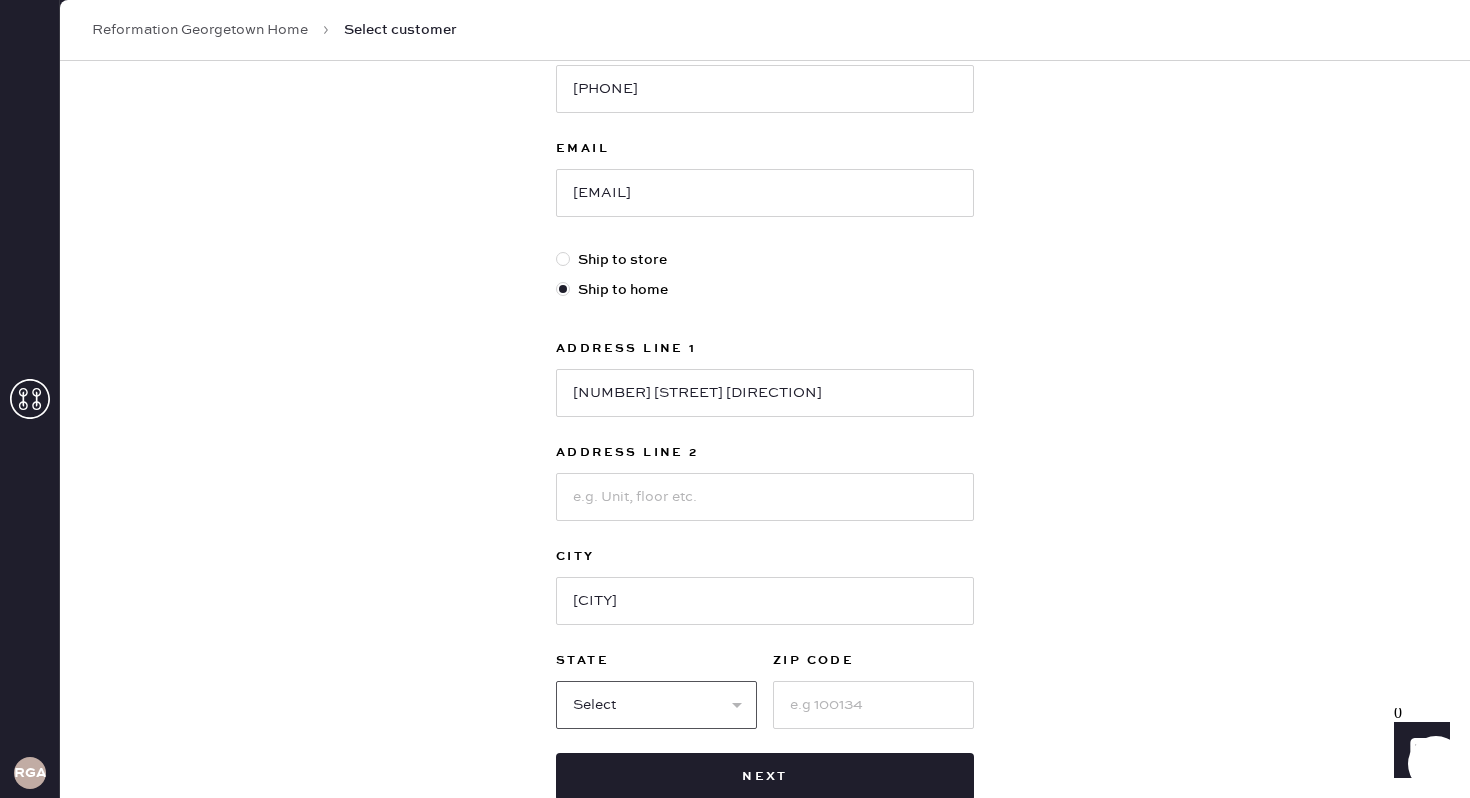 select on "VA" 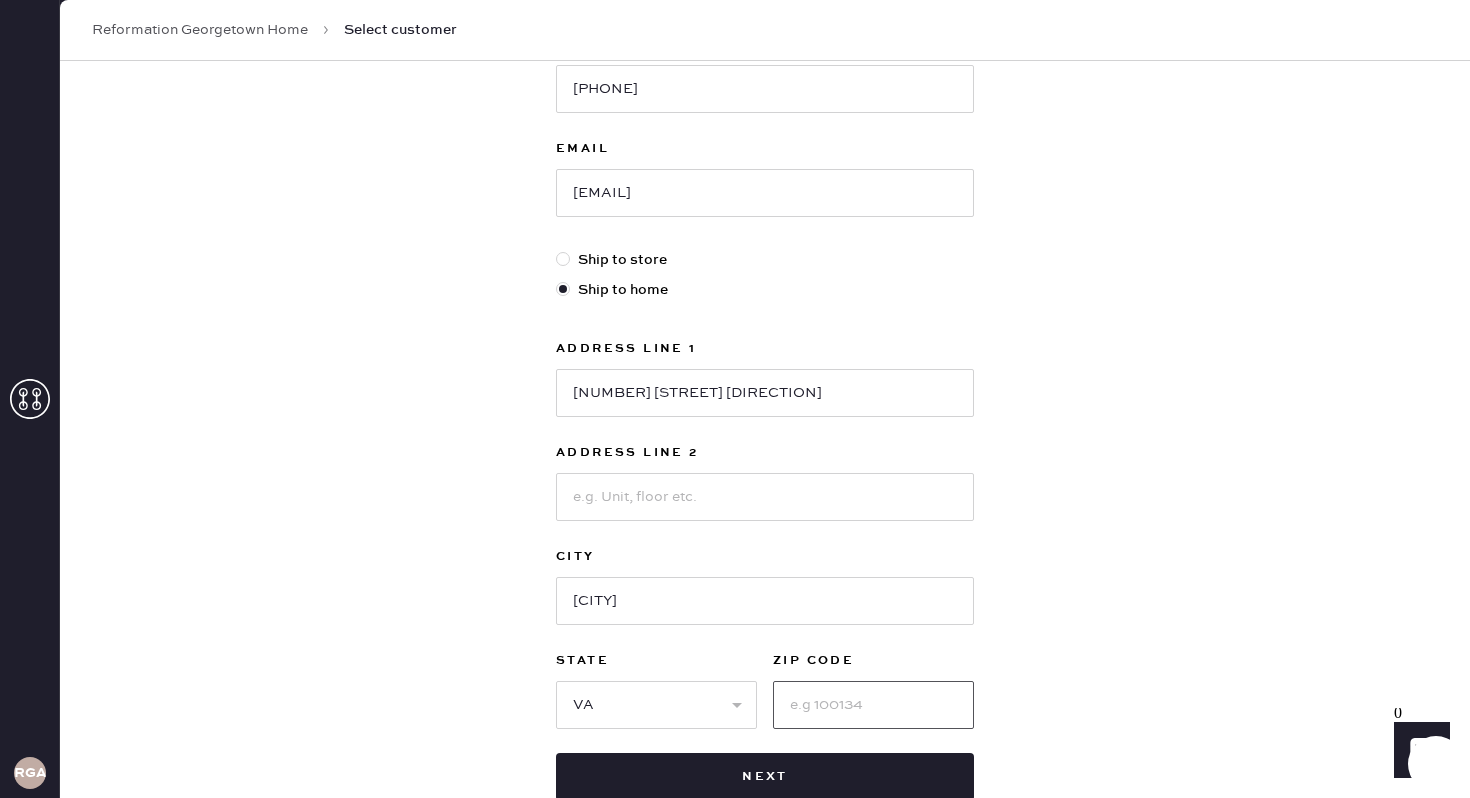 click at bounding box center (873, 705) 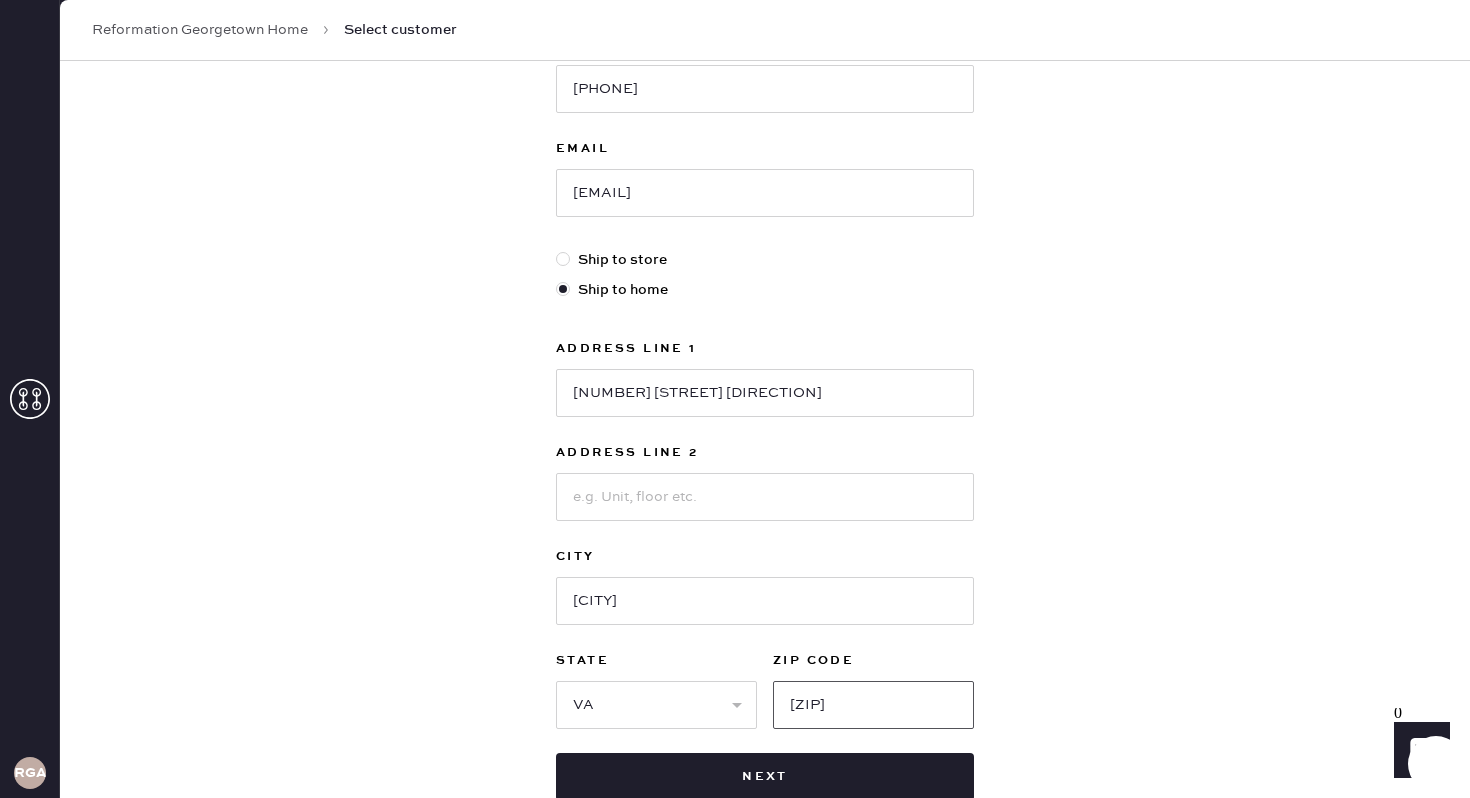 type on "[ZIP]" 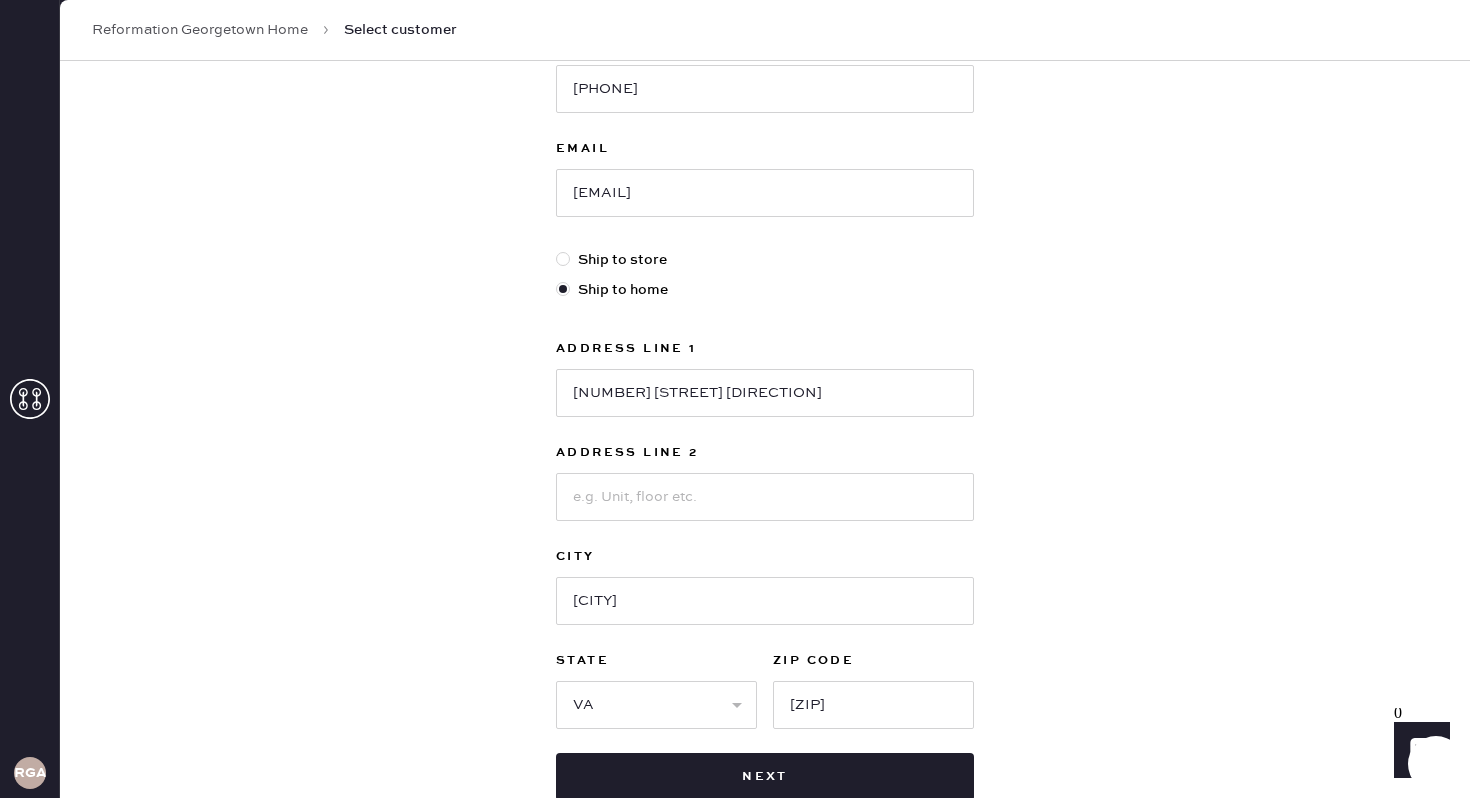click on "New customer First Name [FIRST] Last Name [LAST] Phone Number [PHONE] Email [EMAIL] Ship to store Ship to home Address Line 1 [NUMBER] [STREET] [DIRECTION] Address Line 2 City [CITY] State Select AK AL AR AZ CA CO CT DC DE FL GA HI IA ID IL IN KS KY LA MA MD ME MI MN MO MS MT NC ND NE NH NJ NM NV NY OH OK OR PA RI SC SD TN TX UT VA VT WA WI WV WY ZIP Code 22205 Next" at bounding box center [765, 309] 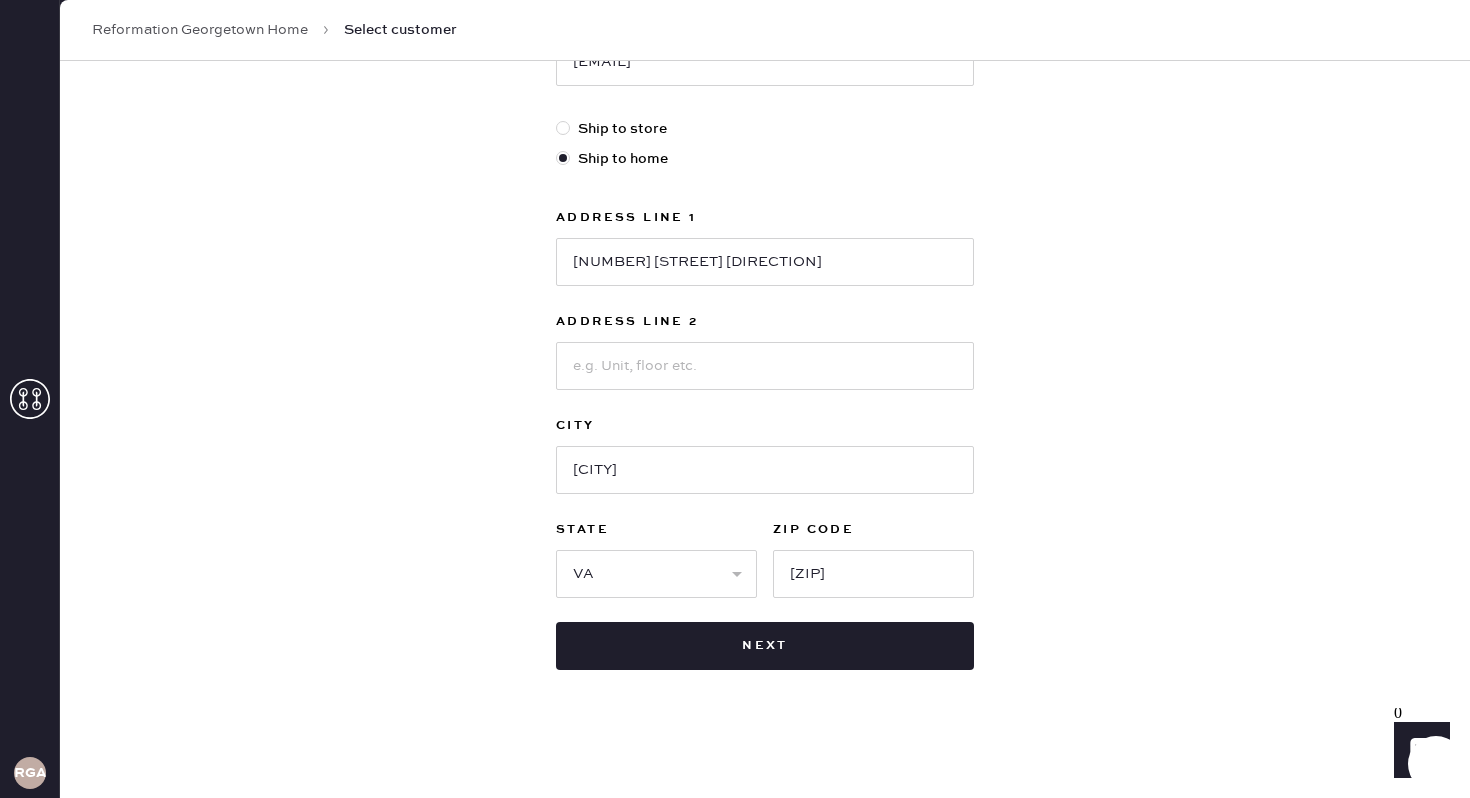 scroll, scrollTop: 465, scrollLeft: 0, axis: vertical 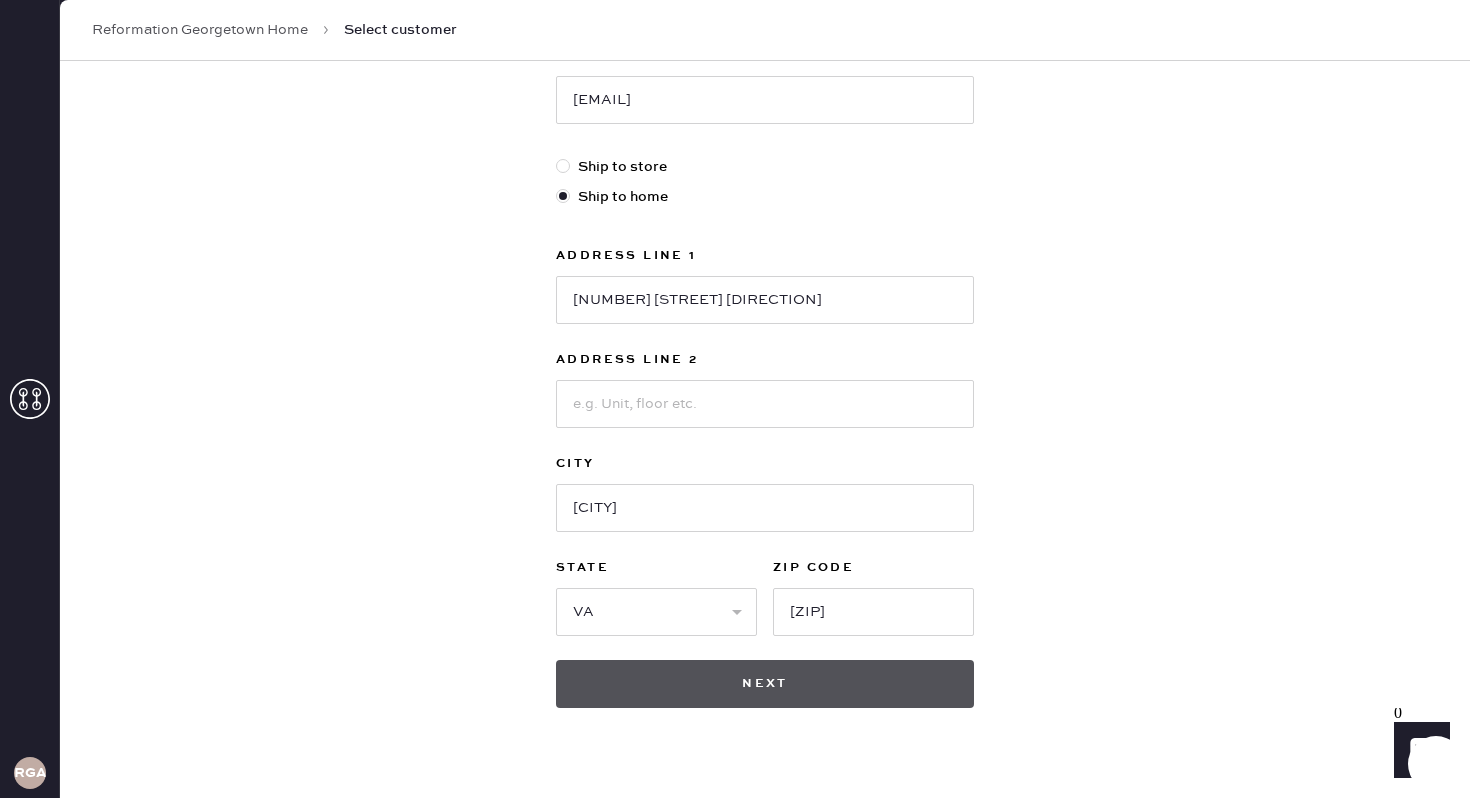 click on "Next" at bounding box center [765, 684] 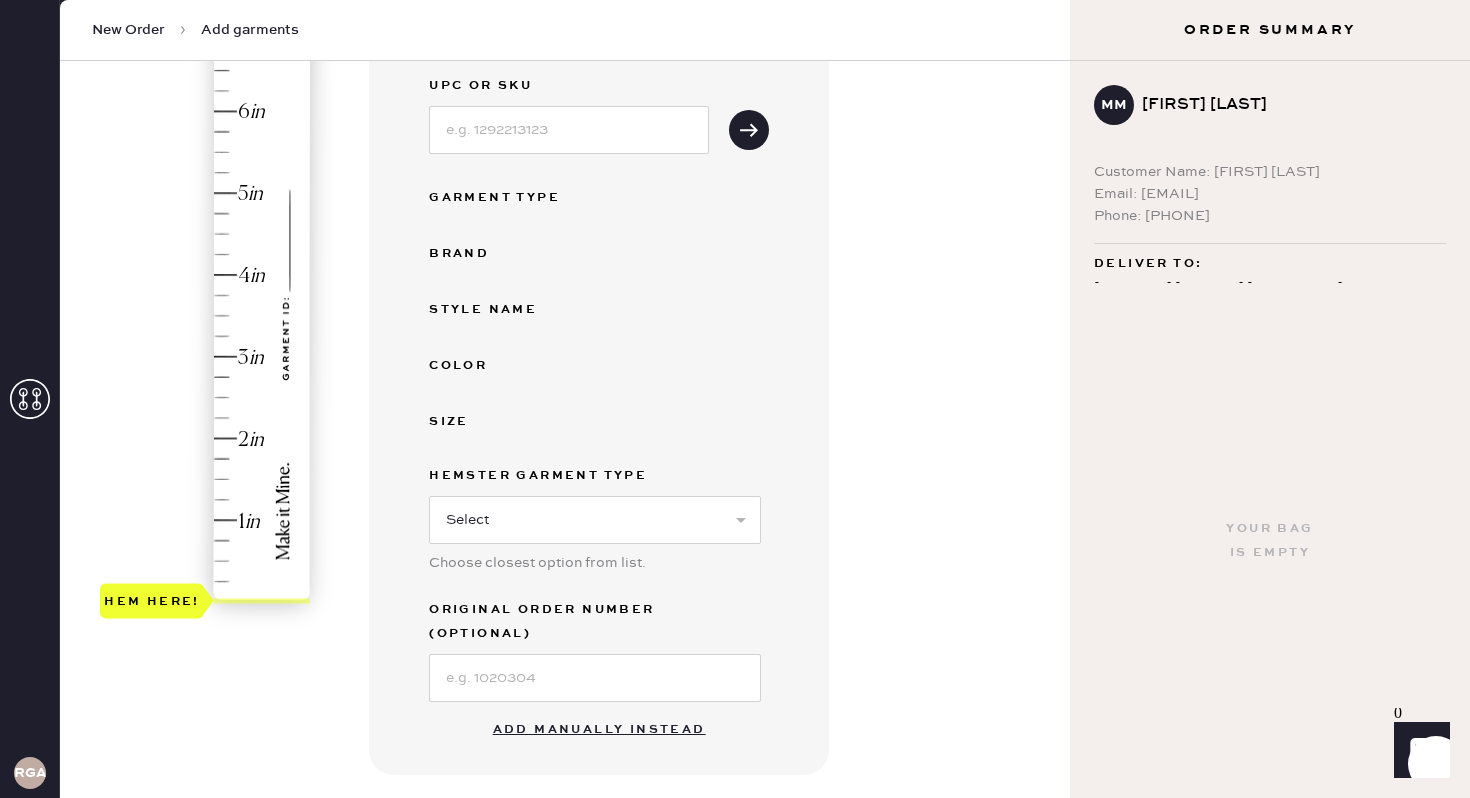 scroll, scrollTop: 290, scrollLeft: 0, axis: vertical 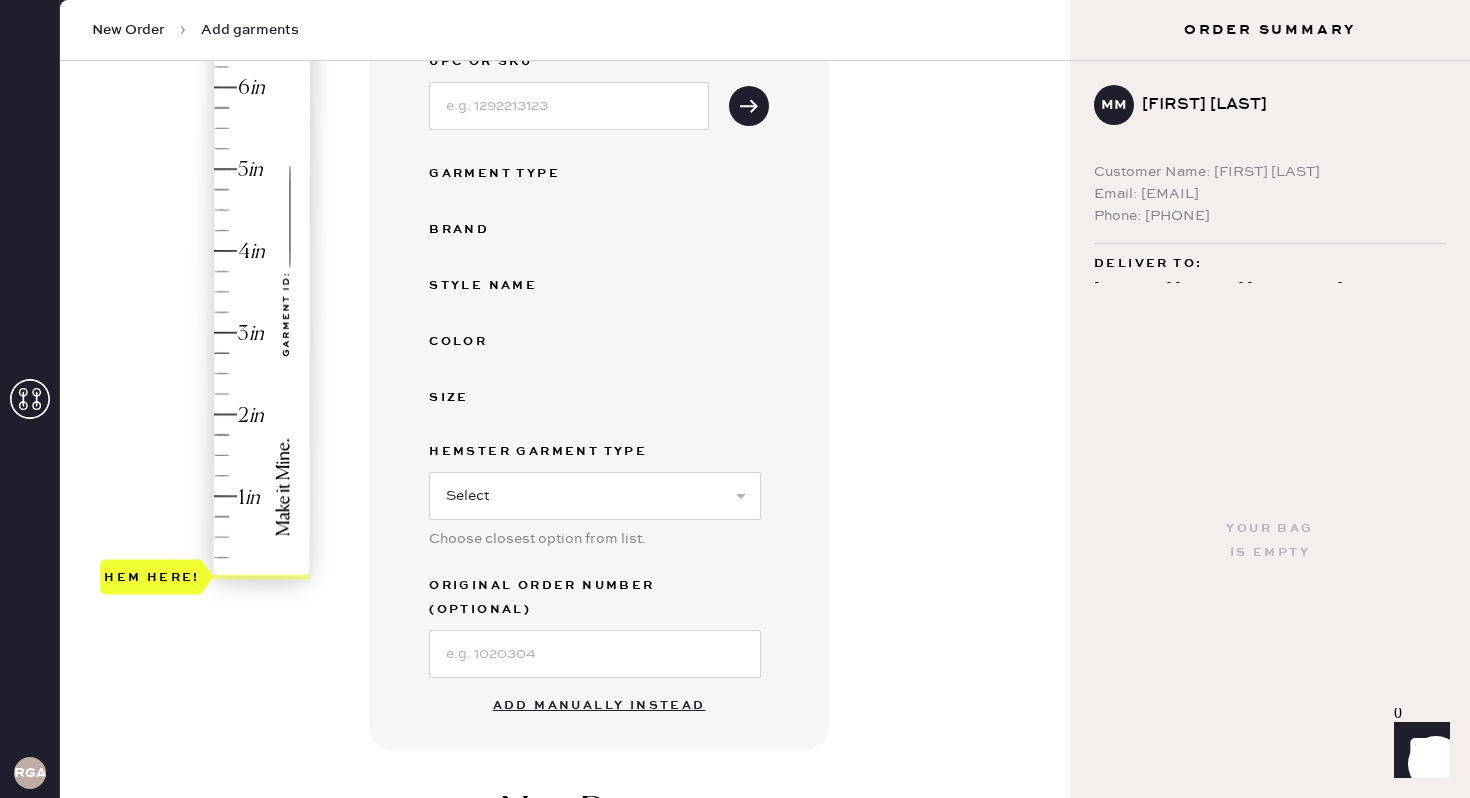 click on "Add manually instead" at bounding box center (599, 706) 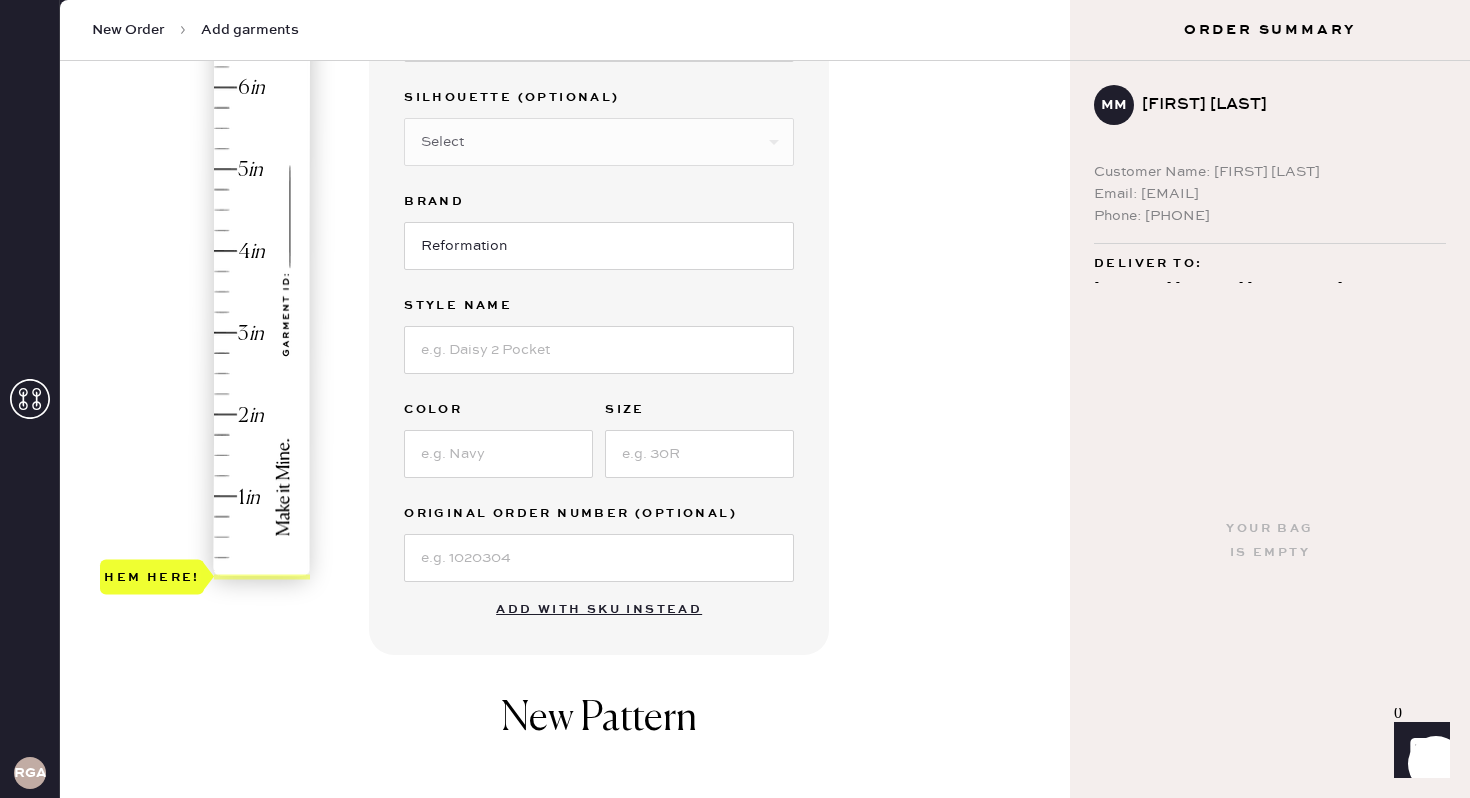 scroll, scrollTop: 0, scrollLeft: 0, axis: both 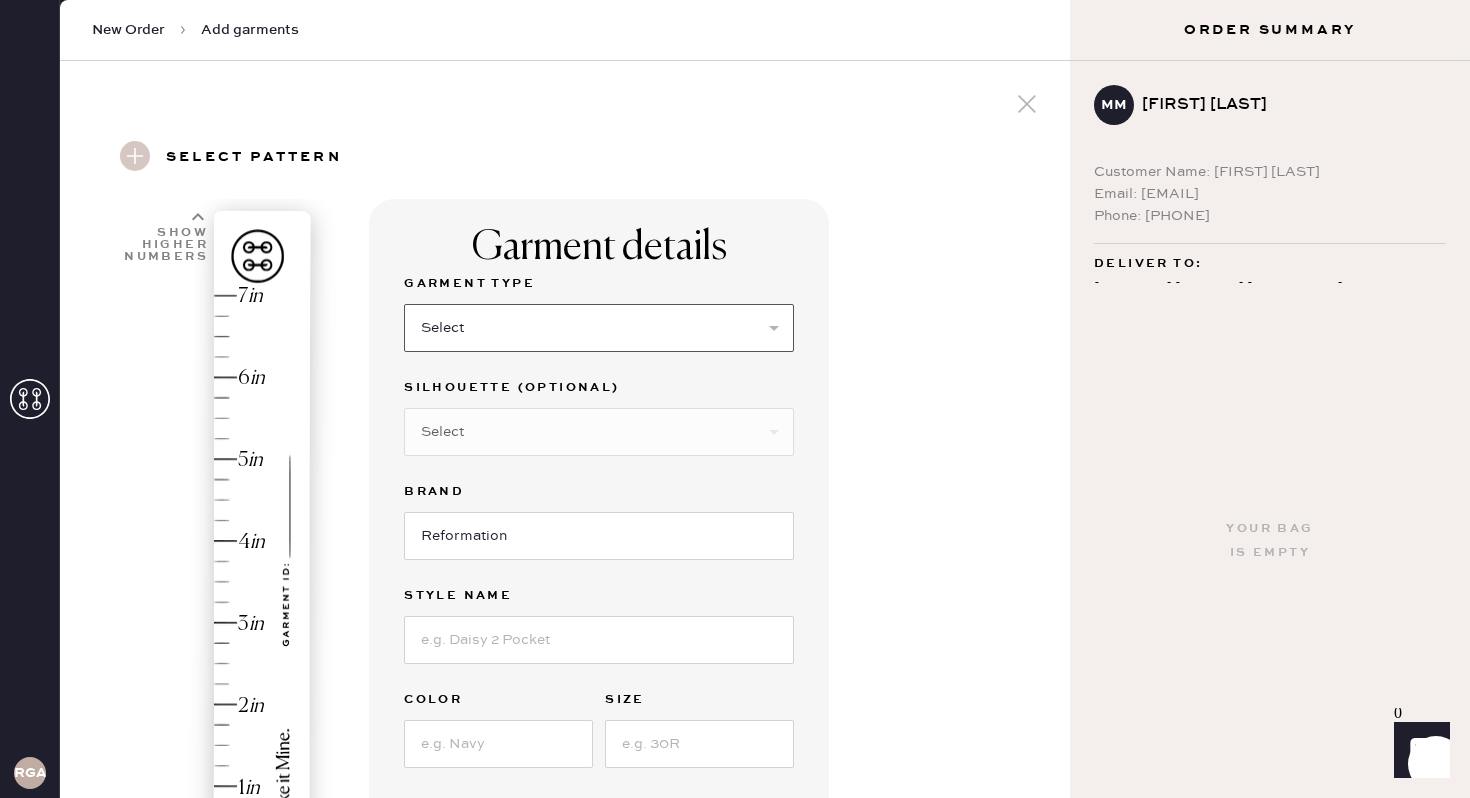 click on "Select Basic Skirt Jeans Leggings Pants Shorts Basic Sleeved Dress Basic Sleeveless Dress Basic Strap Dress Strap Jumpsuit Button Down Top Sleeved Top Sleeveless Top" at bounding box center (599, 328) 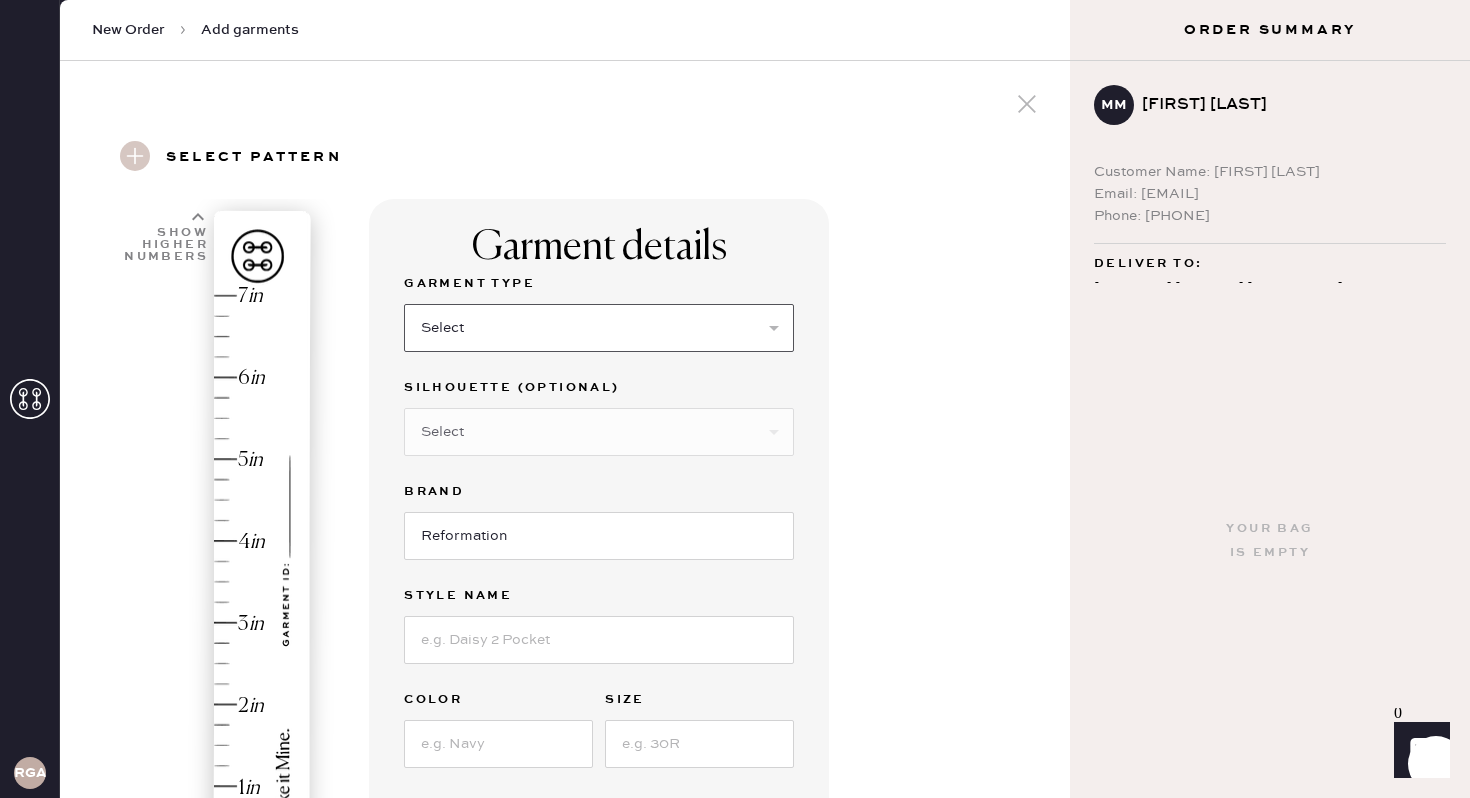 select on "7" 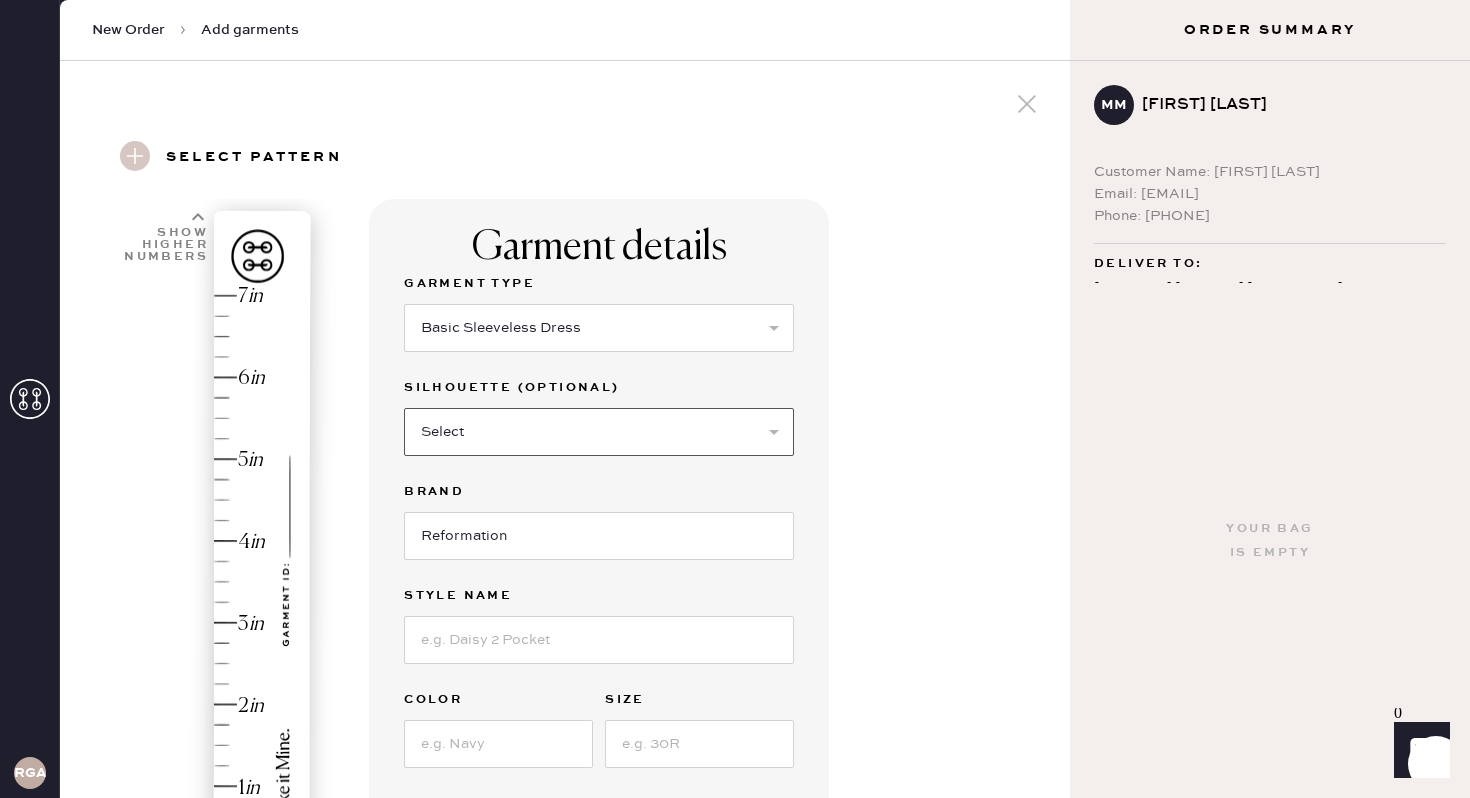 click on "Select Maxi Dress Midi Dress Mini Dress Other" at bounding box center (599, 432) 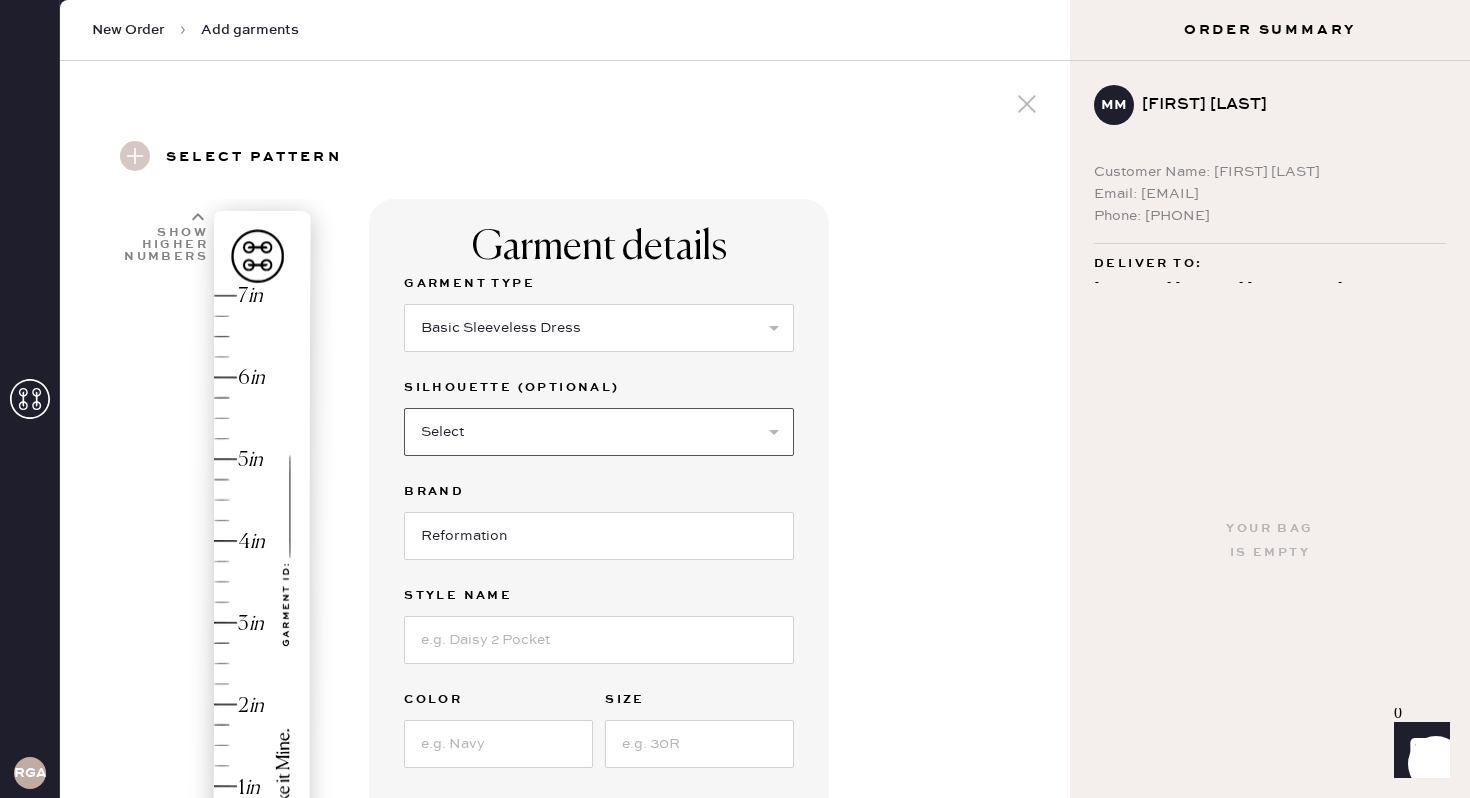 select on "33" 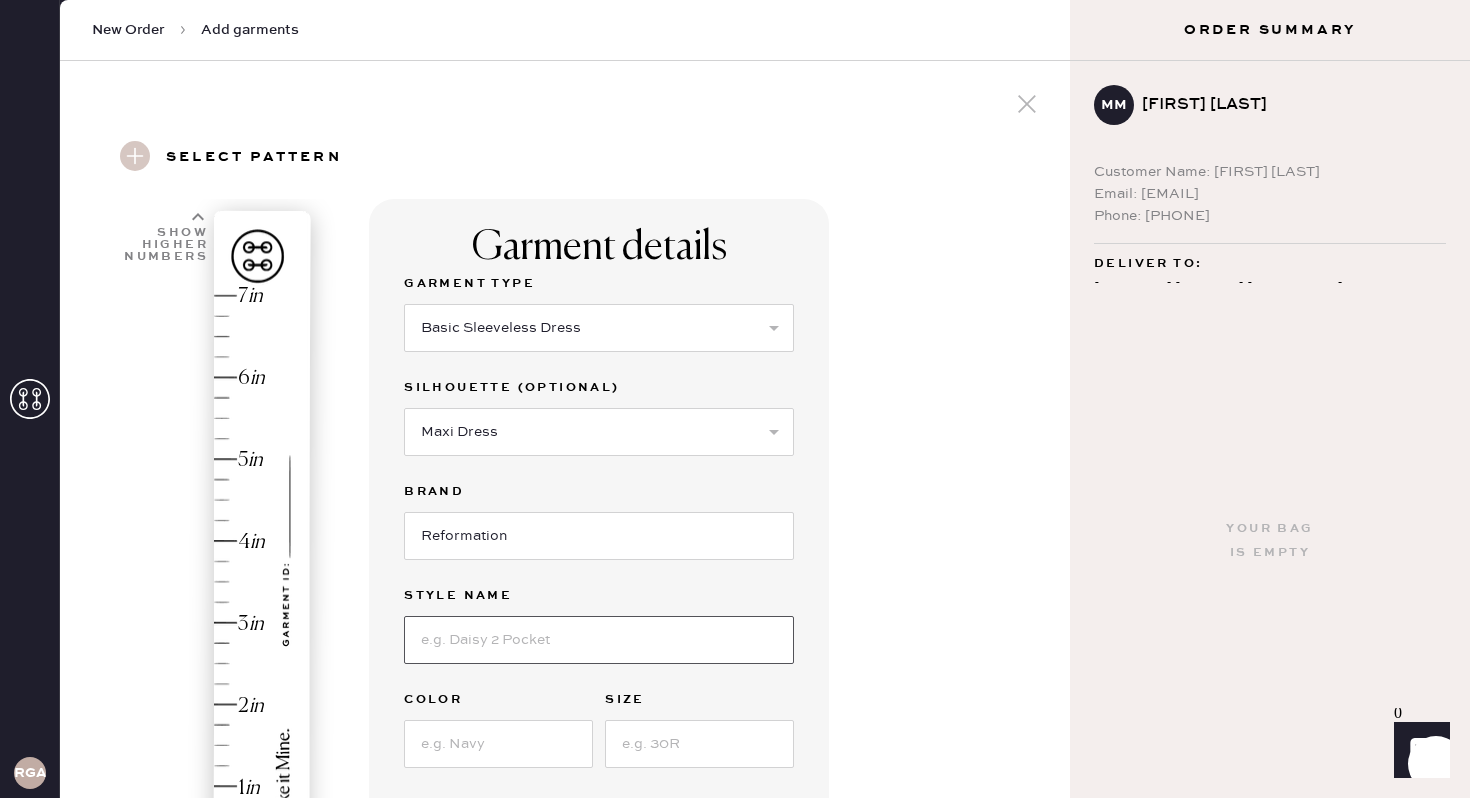 click at bounding box center (599, 640) 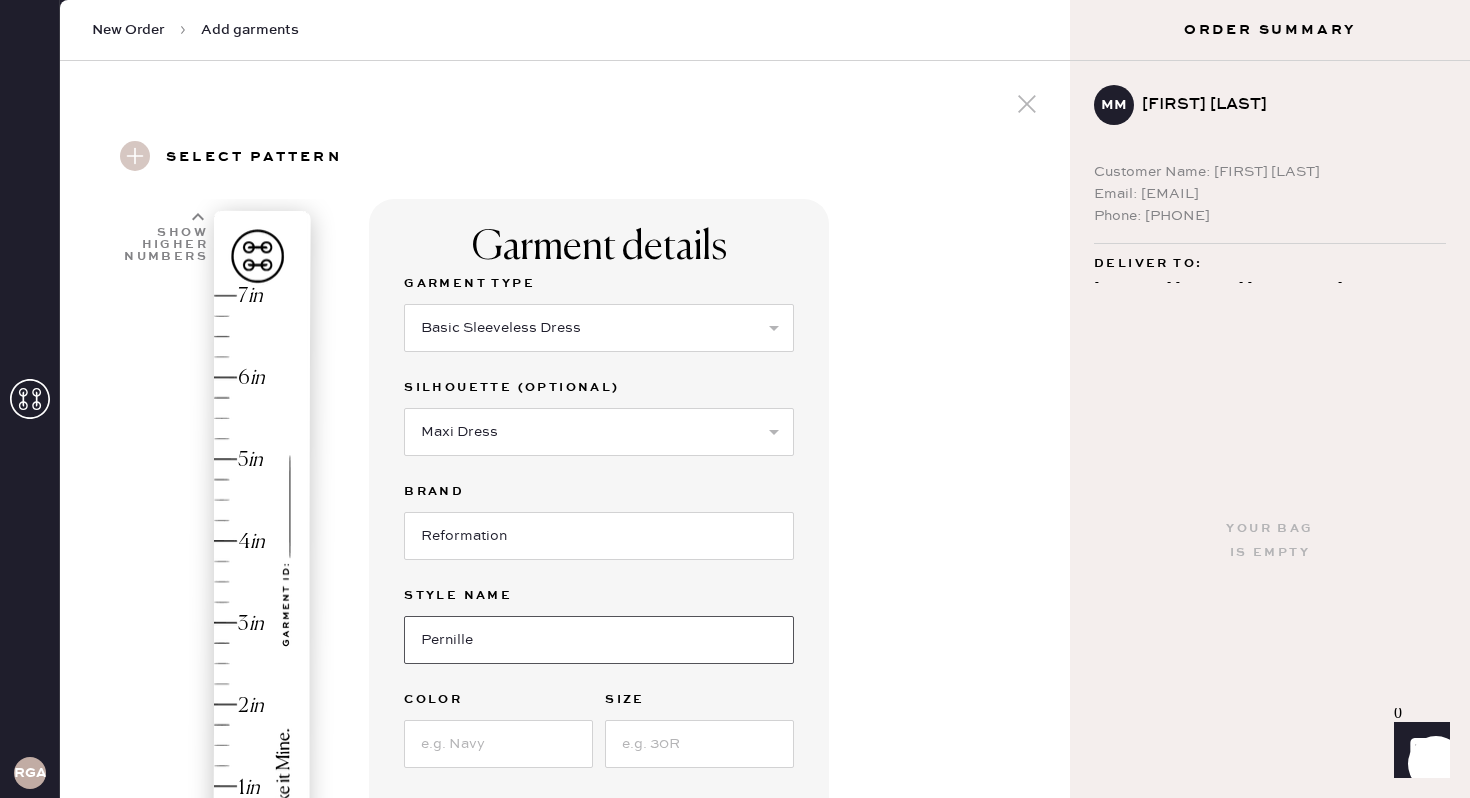 type on "Pernille Silk Dress" 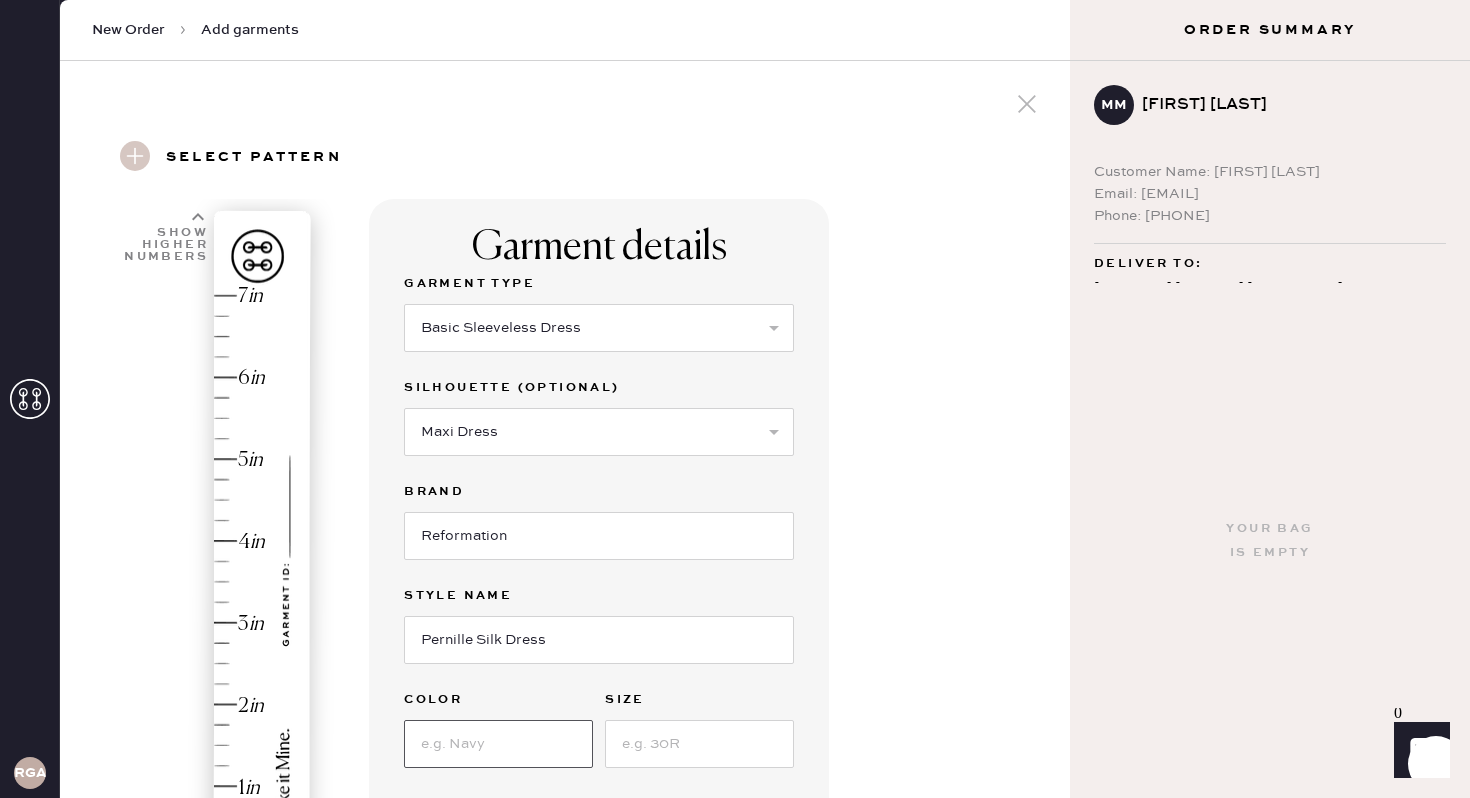 click at bounding box center (498, 744) 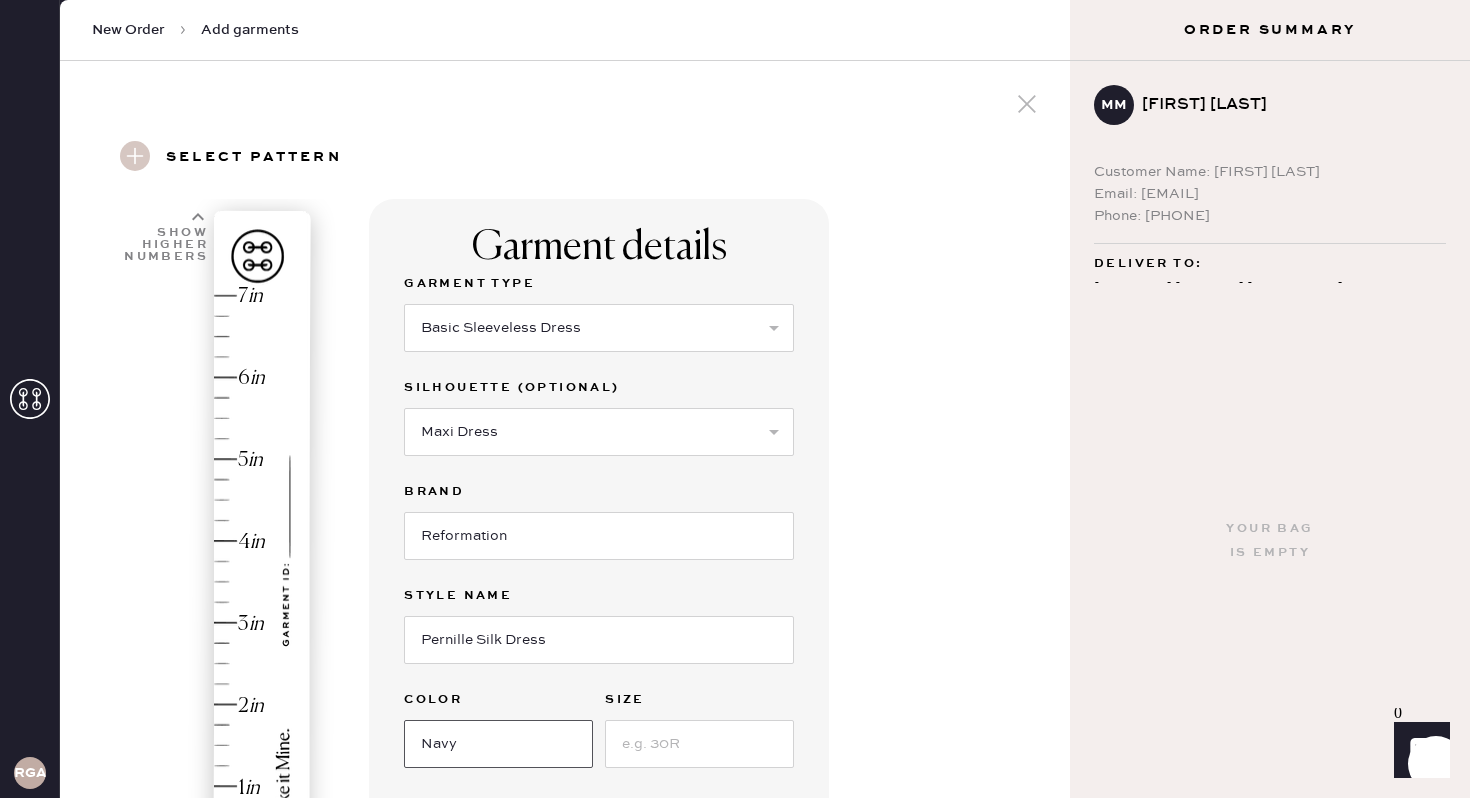 type on "Navy" 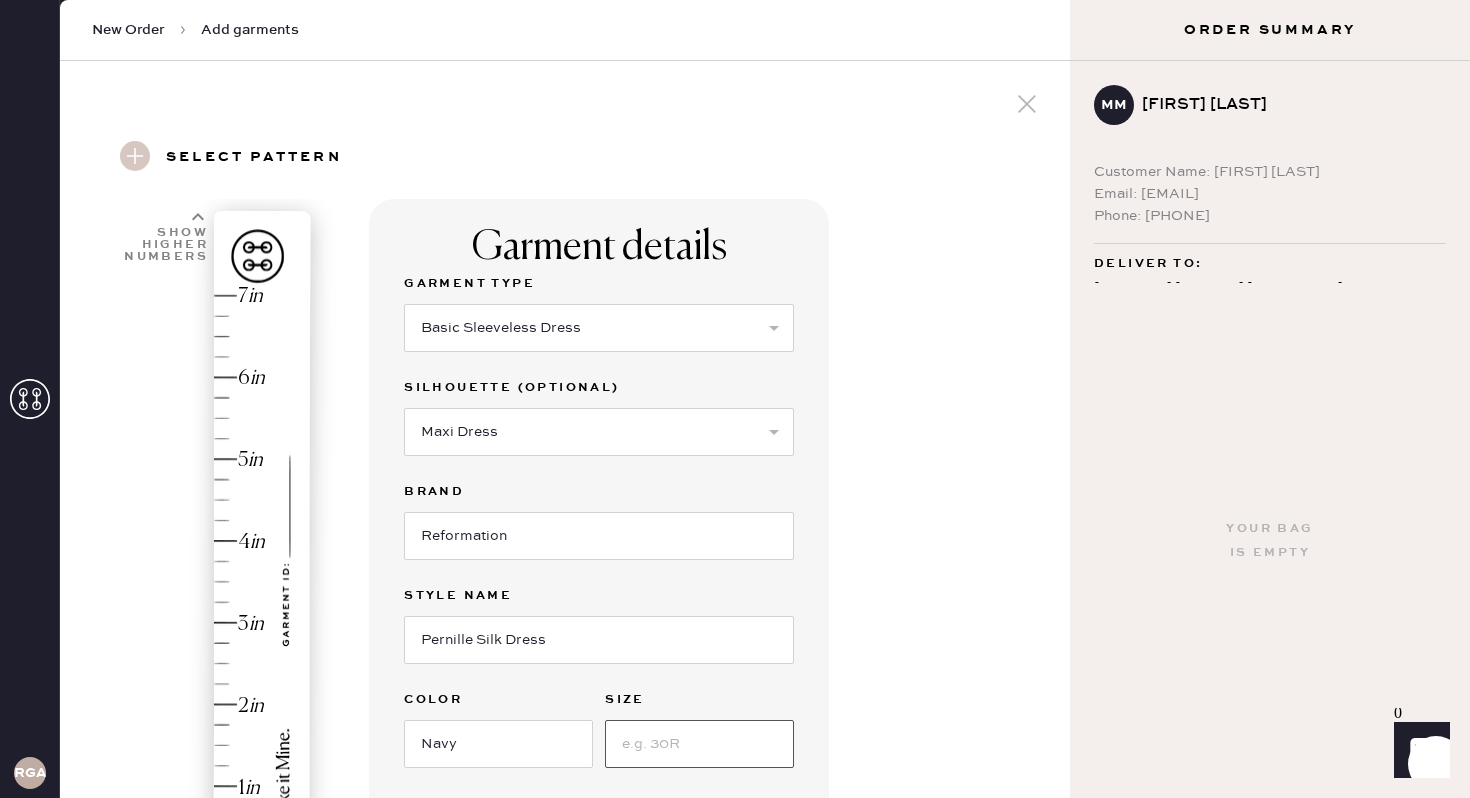 click at bounding box center [699, 744] 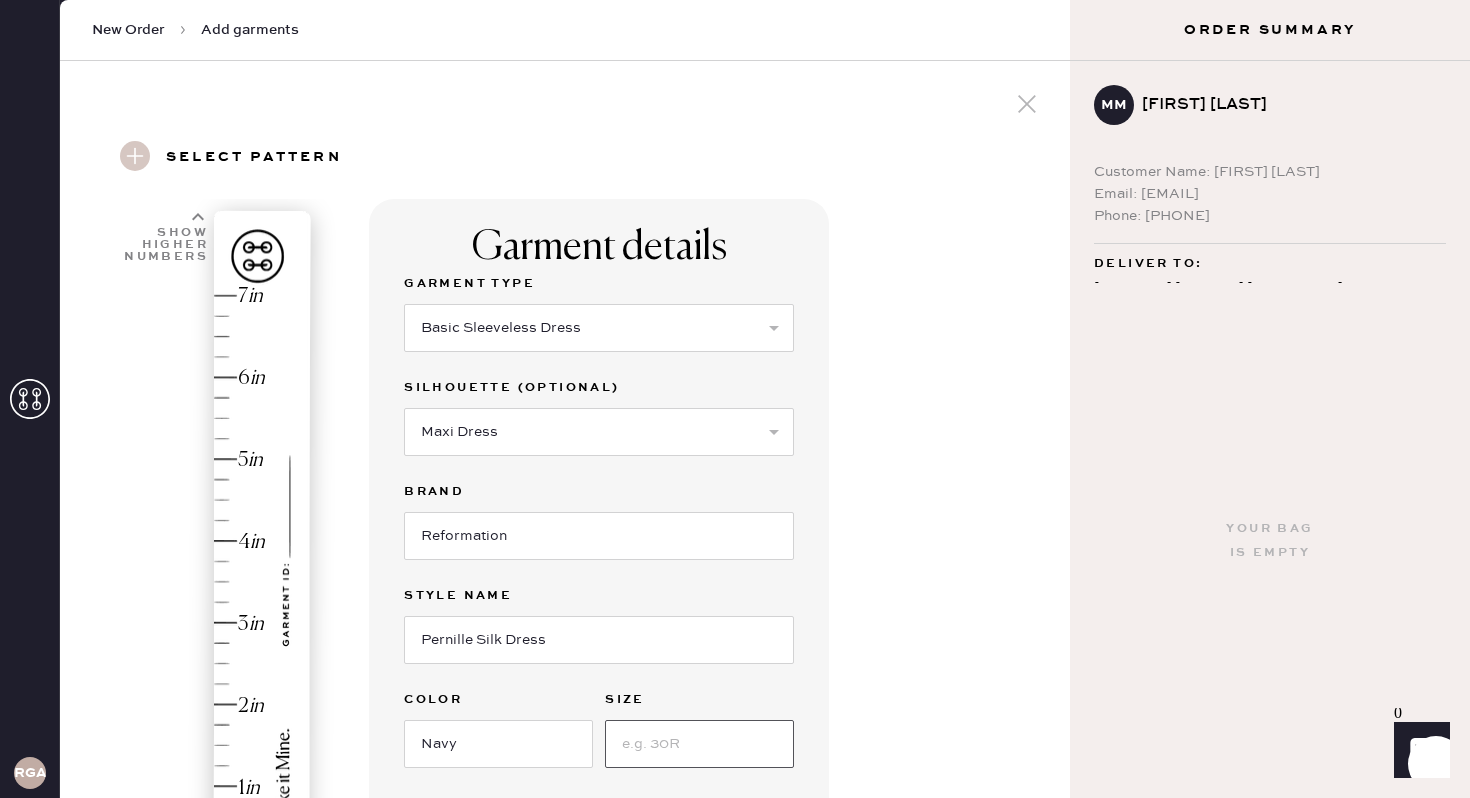 type on "<" 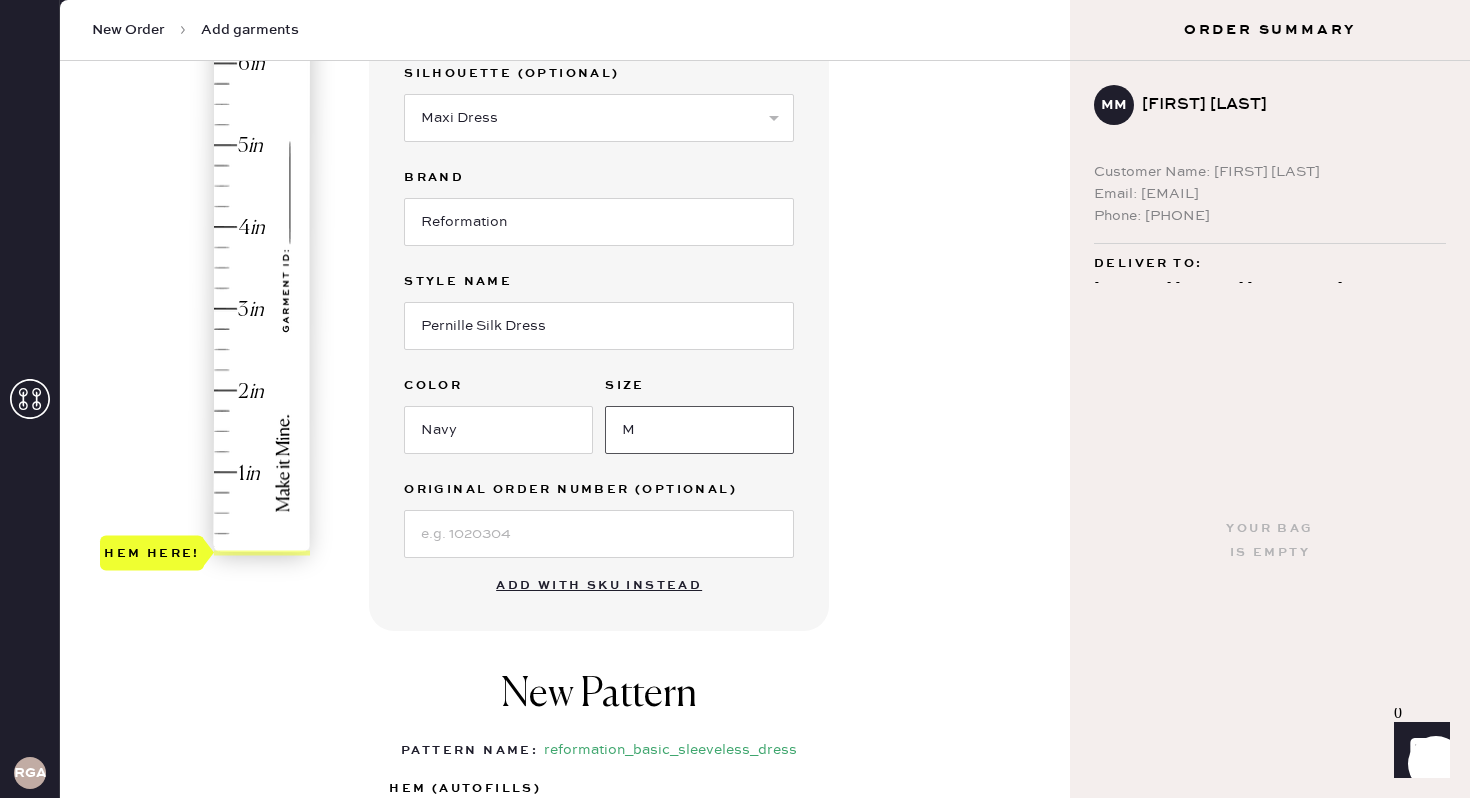scroll, scrollTop: 342, scrollLeft: 0, axis: vertical 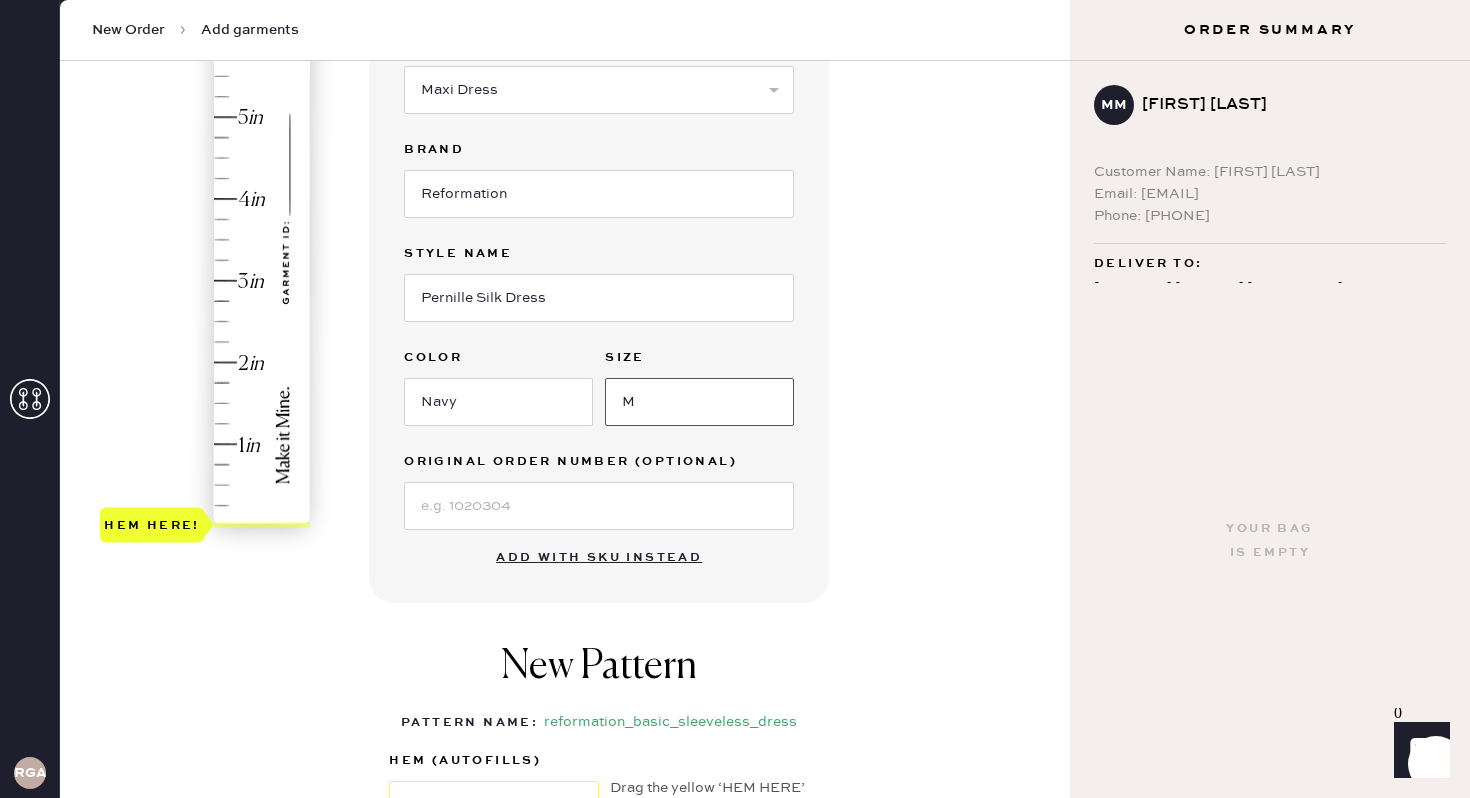 type on "M" 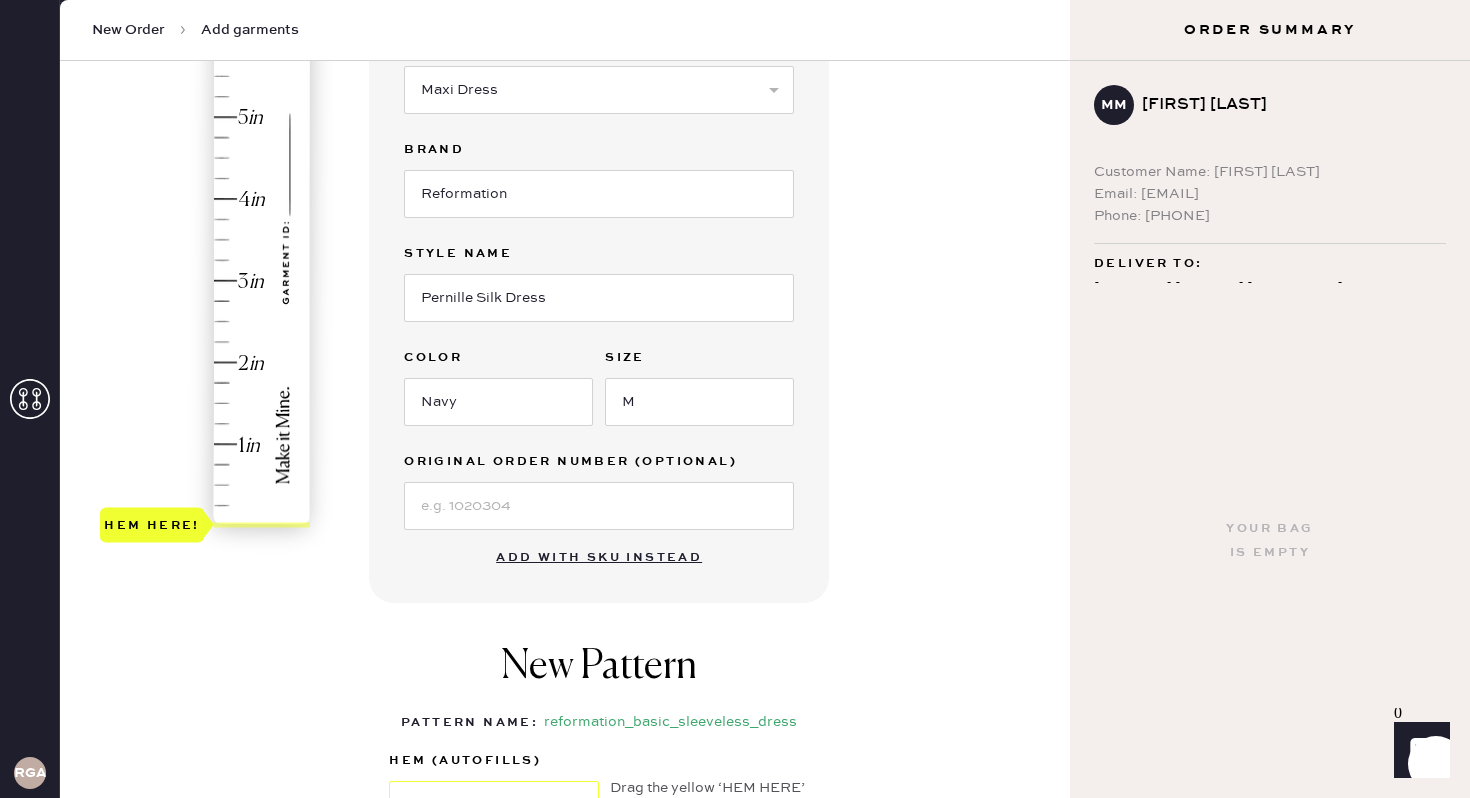 type on "1" 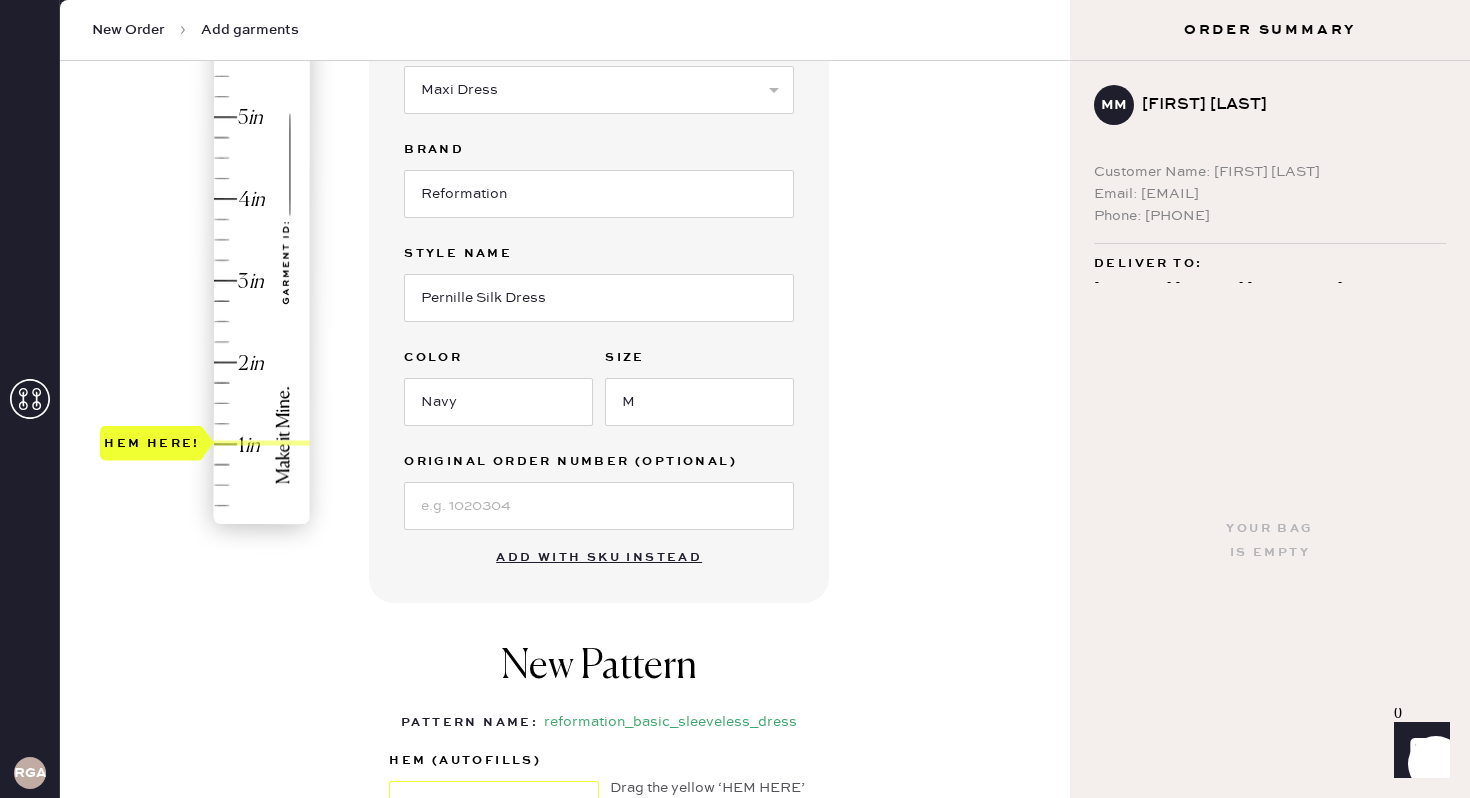 scroll, scrollTop: 575, scrollLeft: 0, axis: vertical 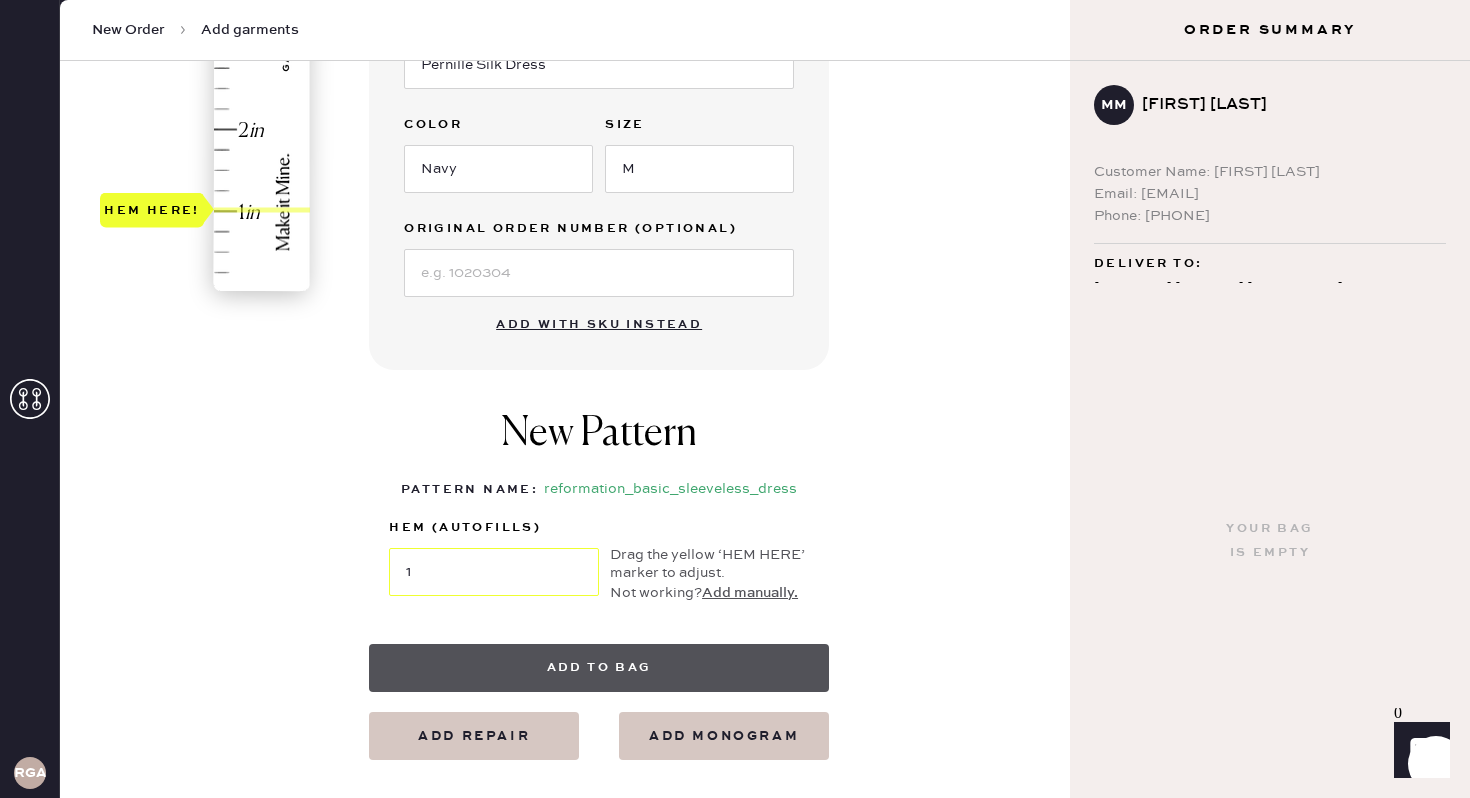 click on "Add to bag" at bounding box center [599, 668] 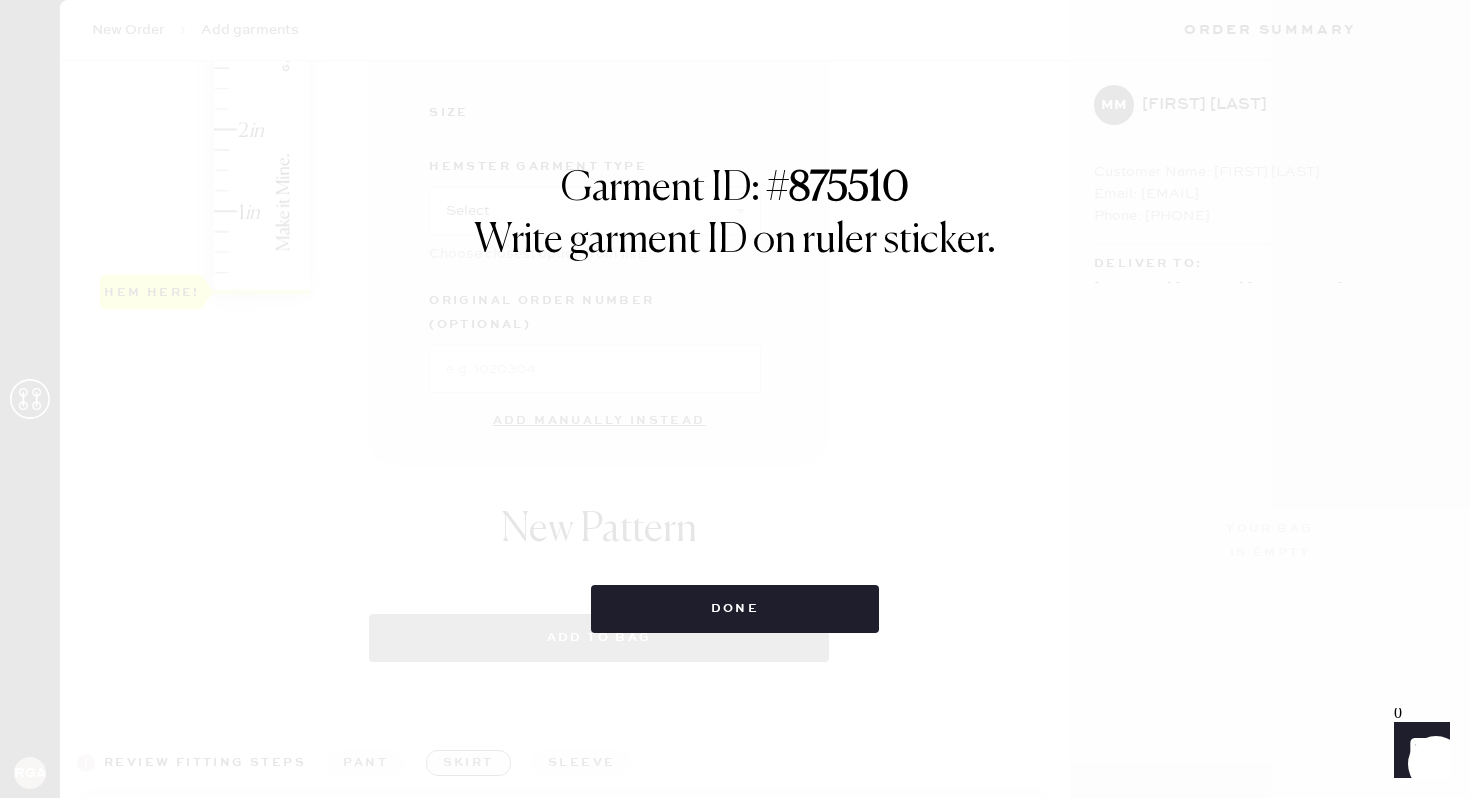 select on "7" 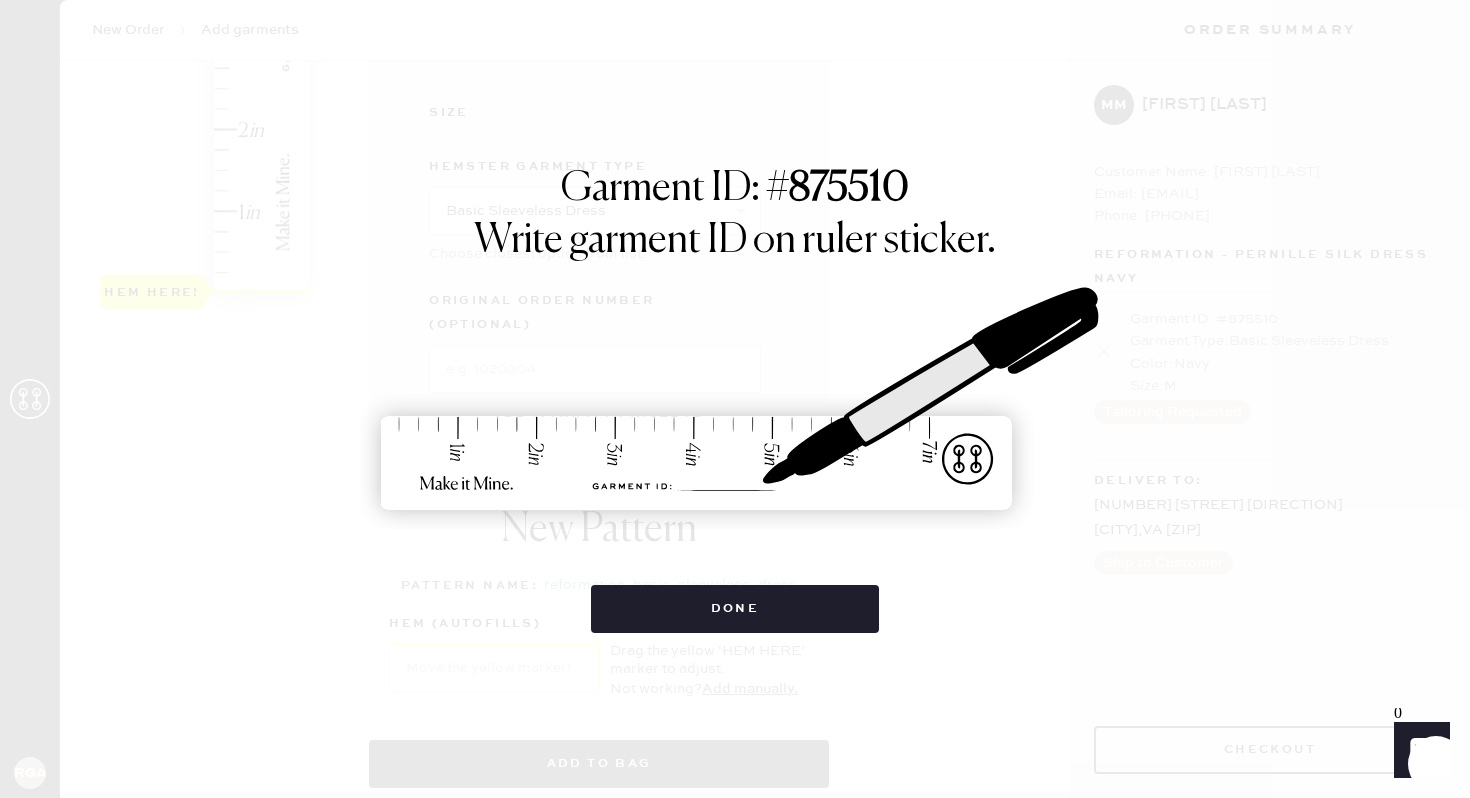 drag, startPoint x: 642, startPoint y: 668, endPoint x: 686, endPoint y: 663, distance: 44.28318 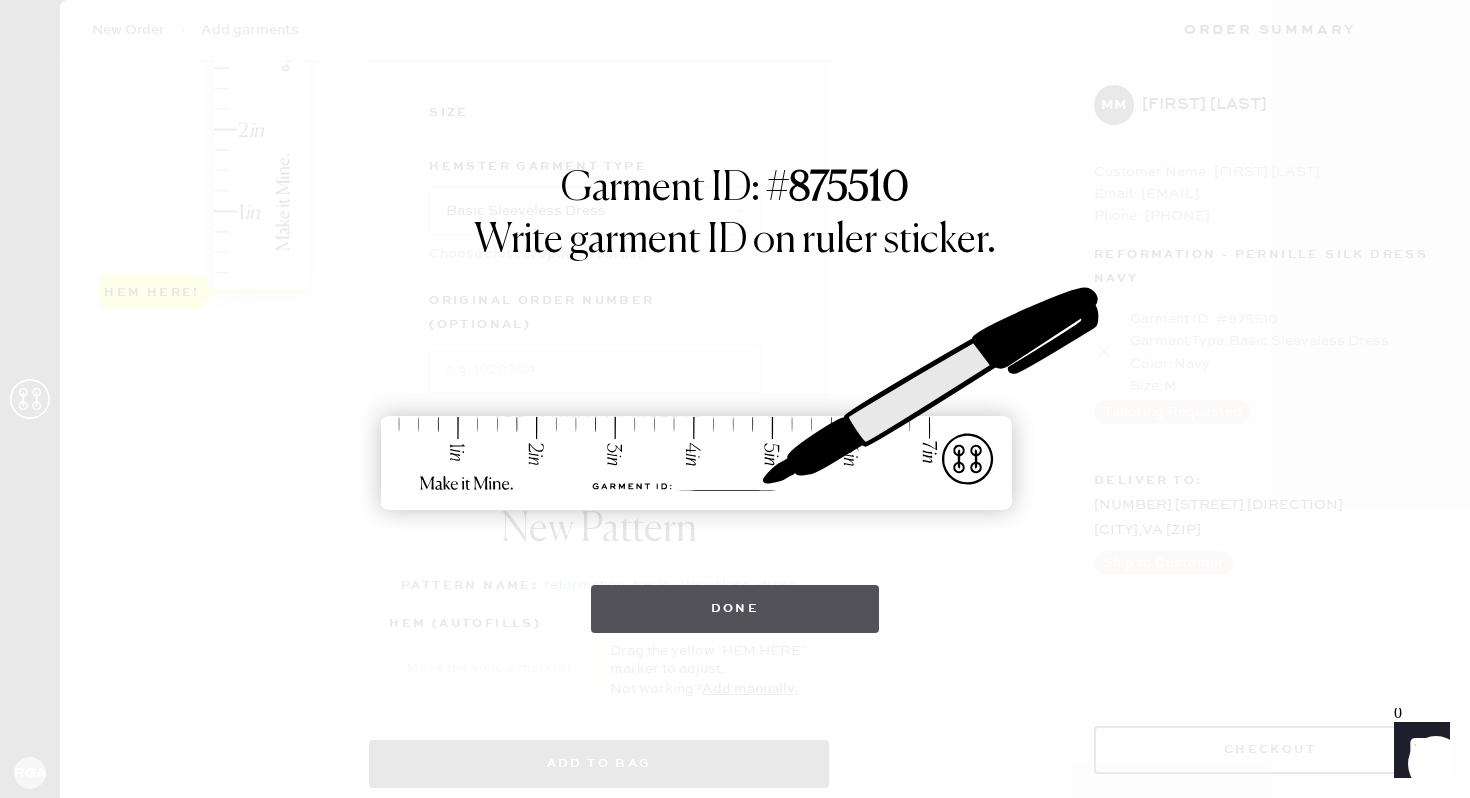 click on "Done" at bounding box center [735, 609] 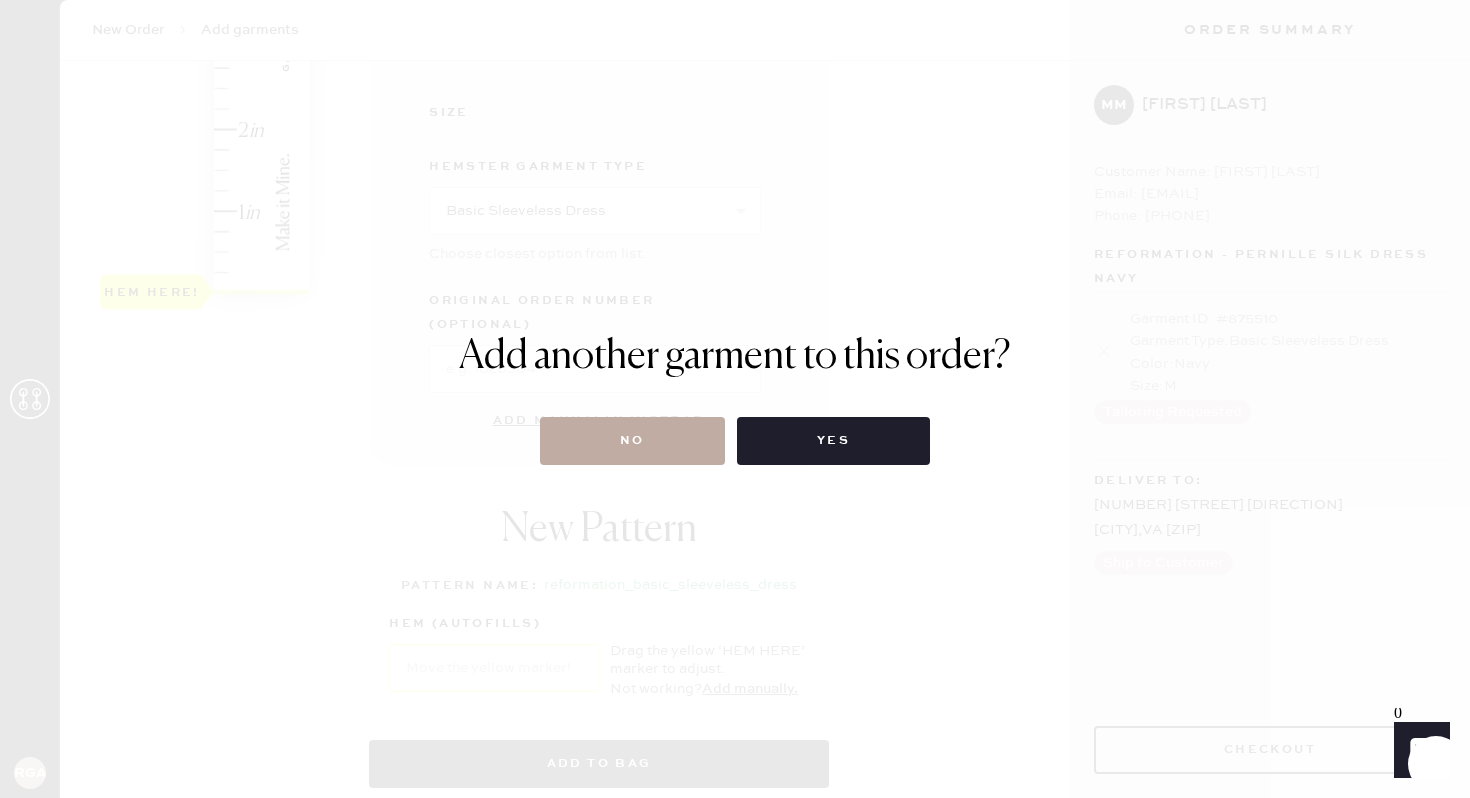 click on "No" at bounding box center [632, 441] 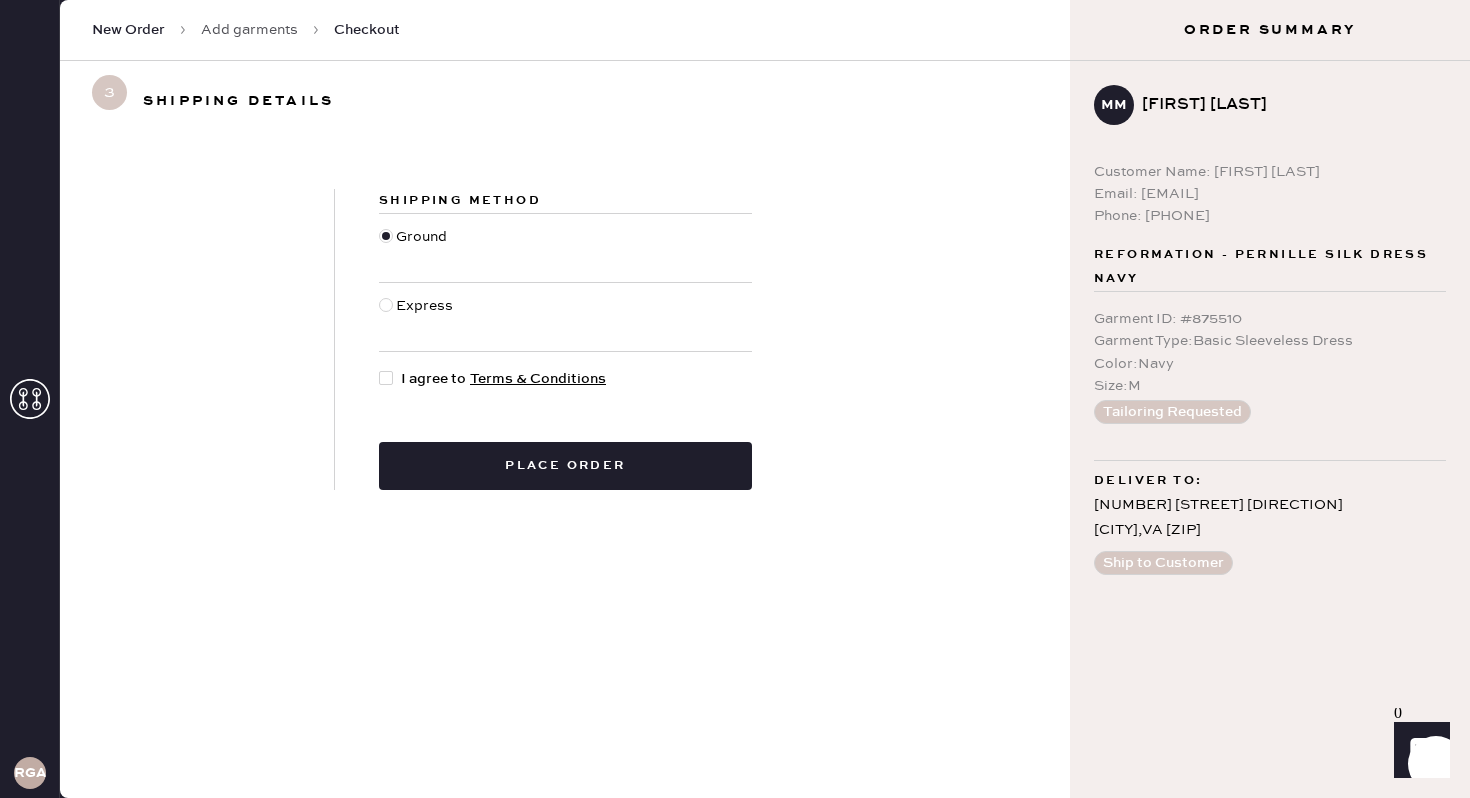 click at bounding box center (386, 378) 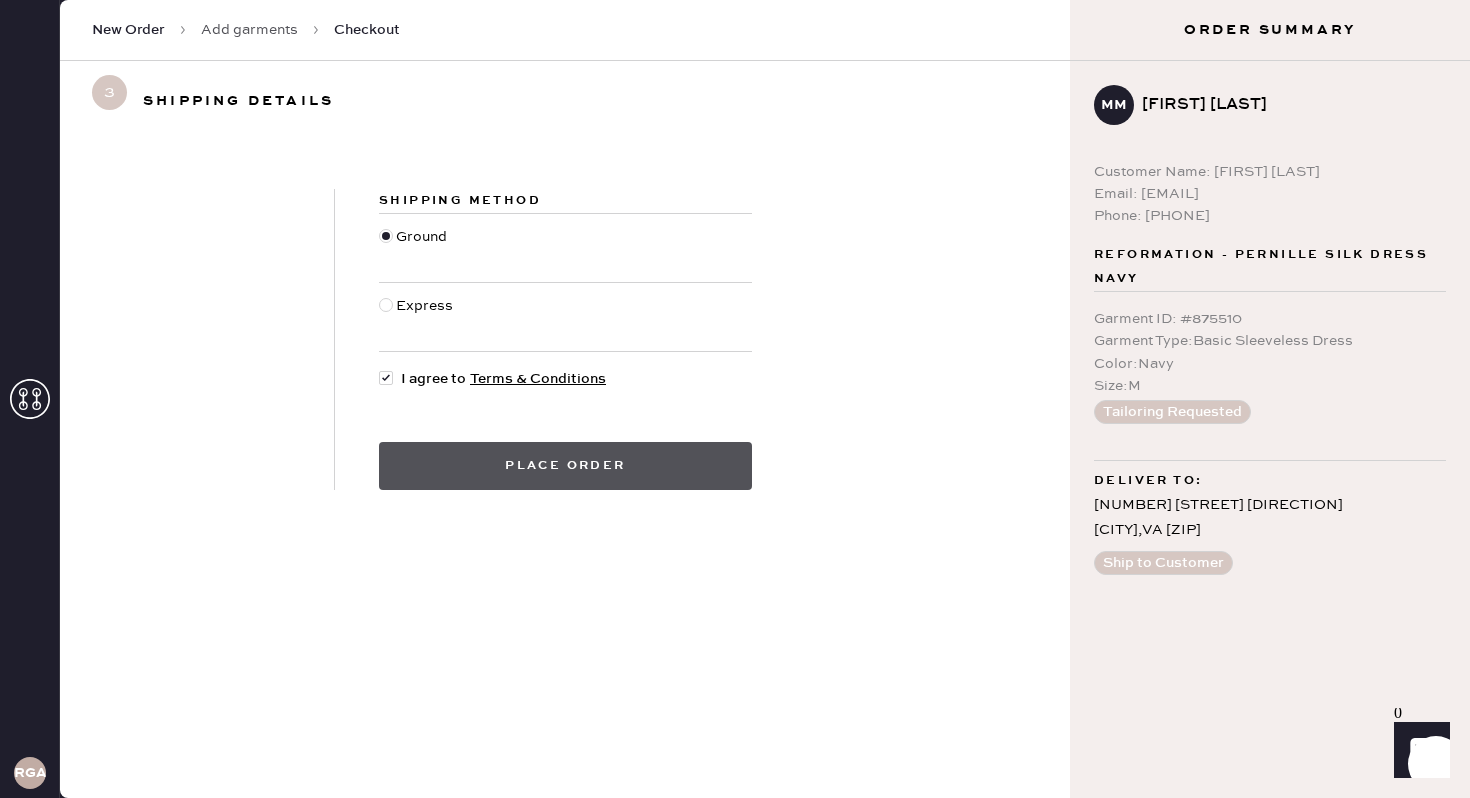 click on "Place order" at bounding box center (565, 466) 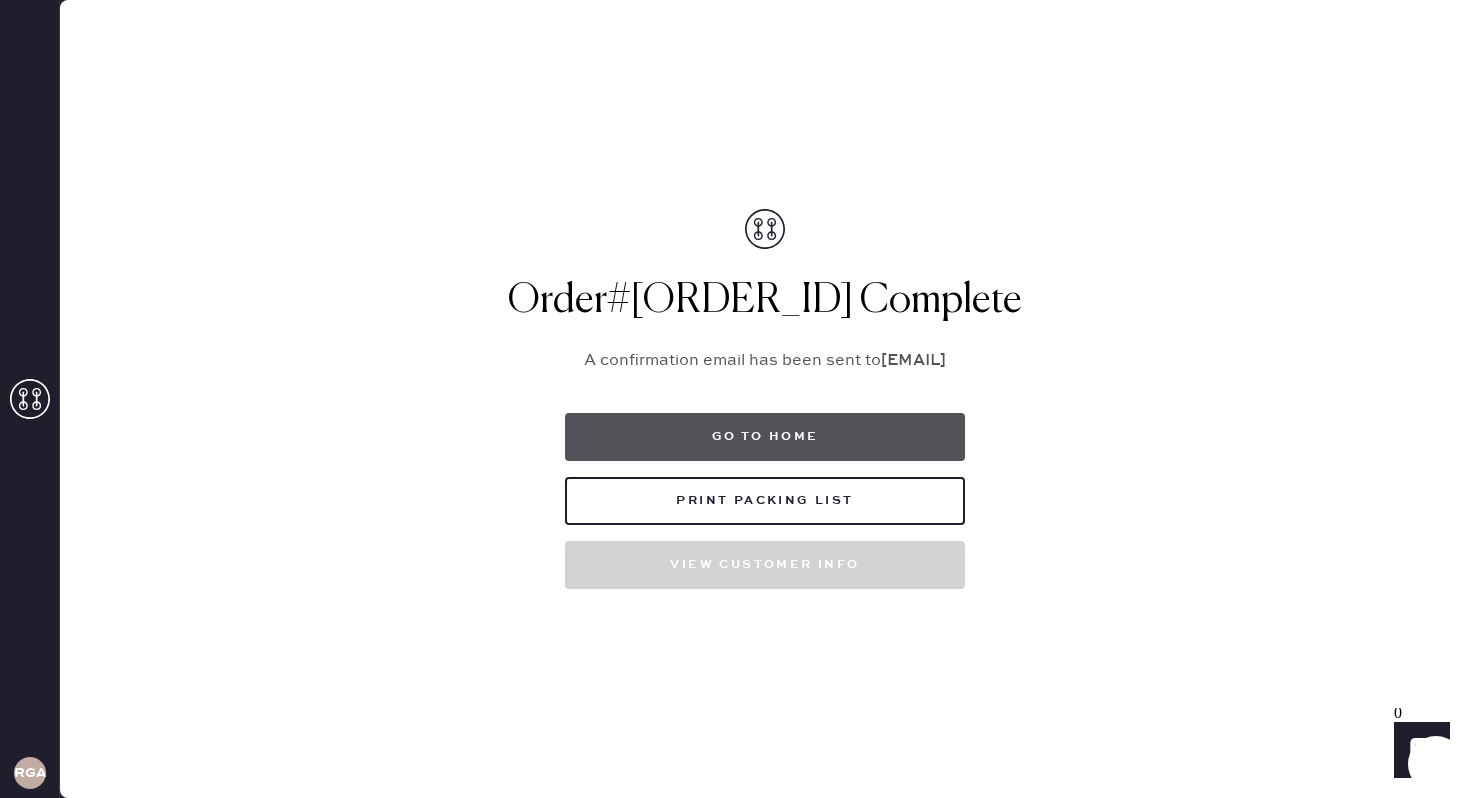 click on "Go to home" at bounding box center [765, 437] 